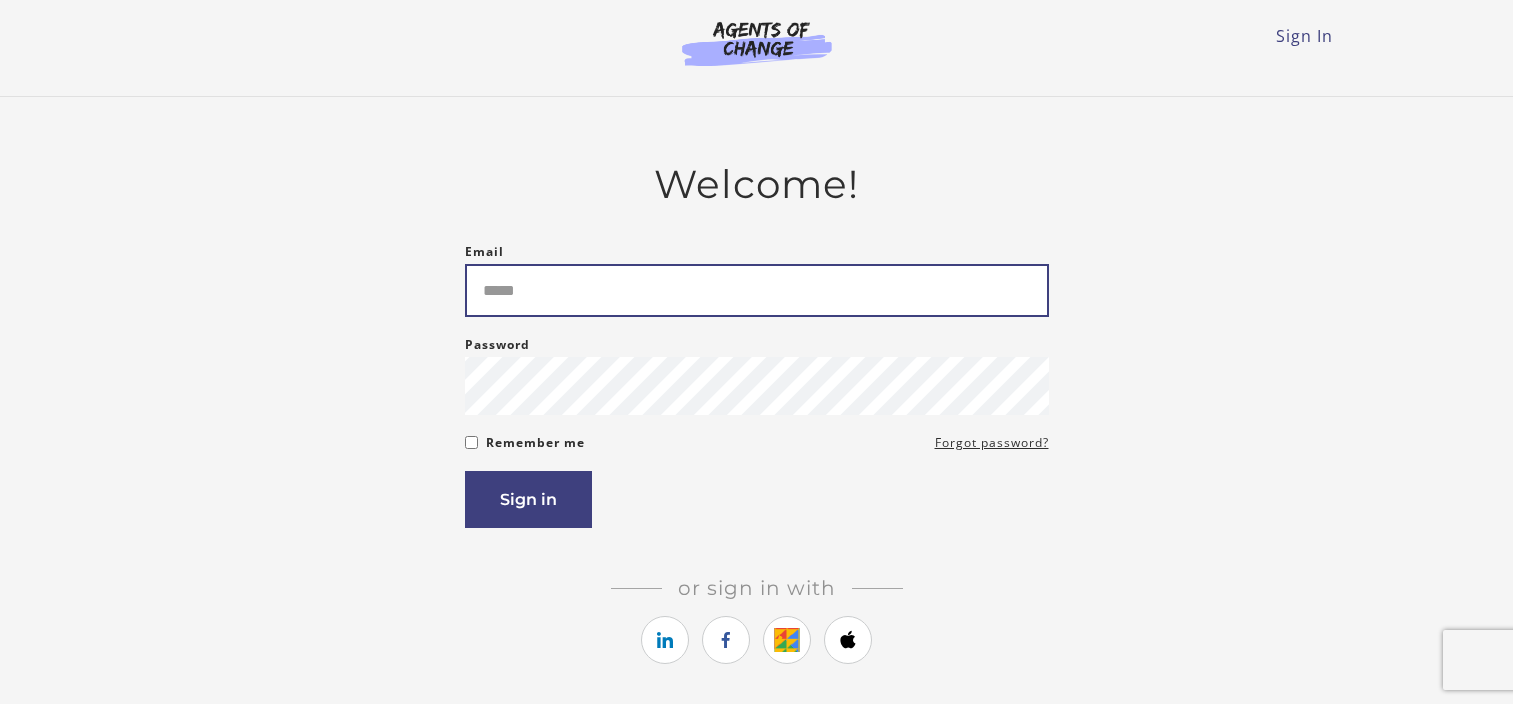 scroll, scrollTop: 0, scrollLeft: 0, axis: both 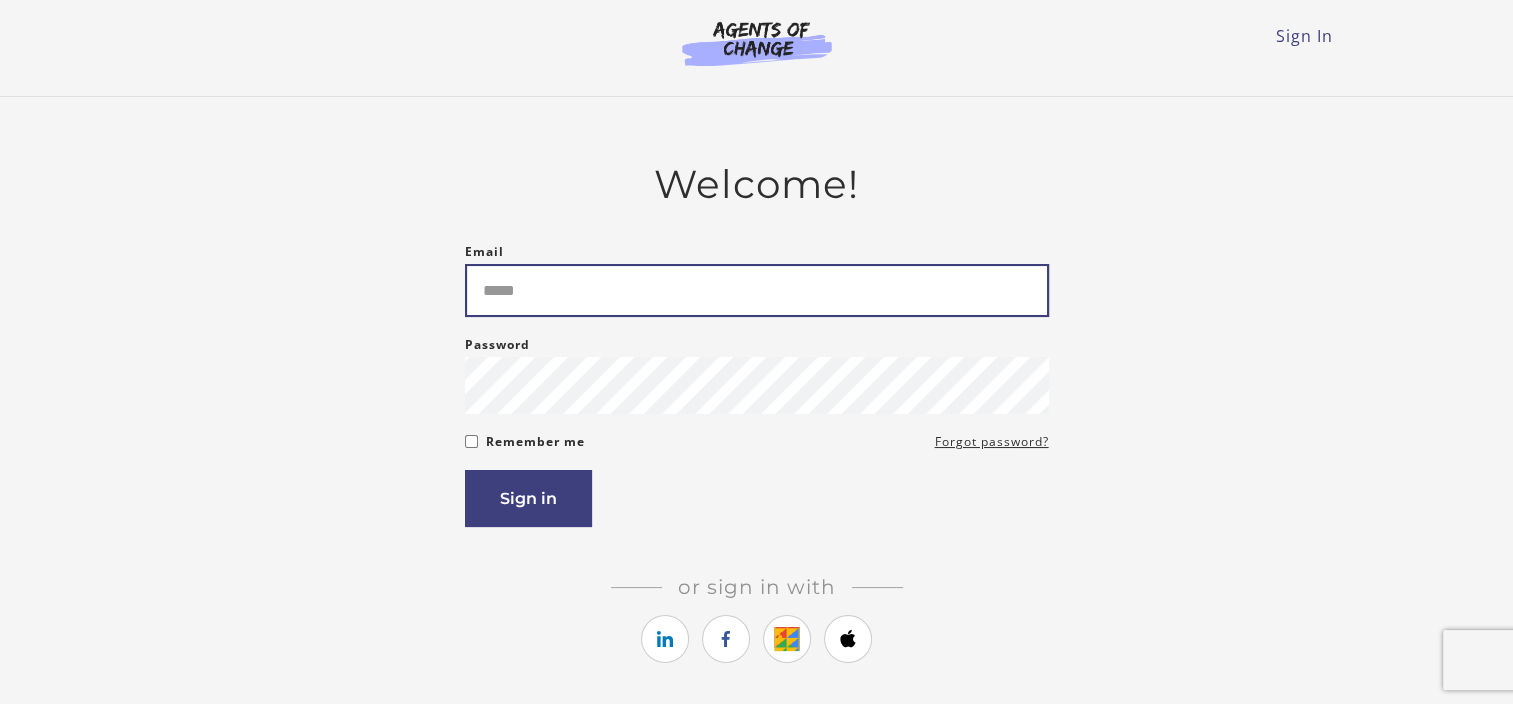 click on "Email" at bounding box center (757, 290) 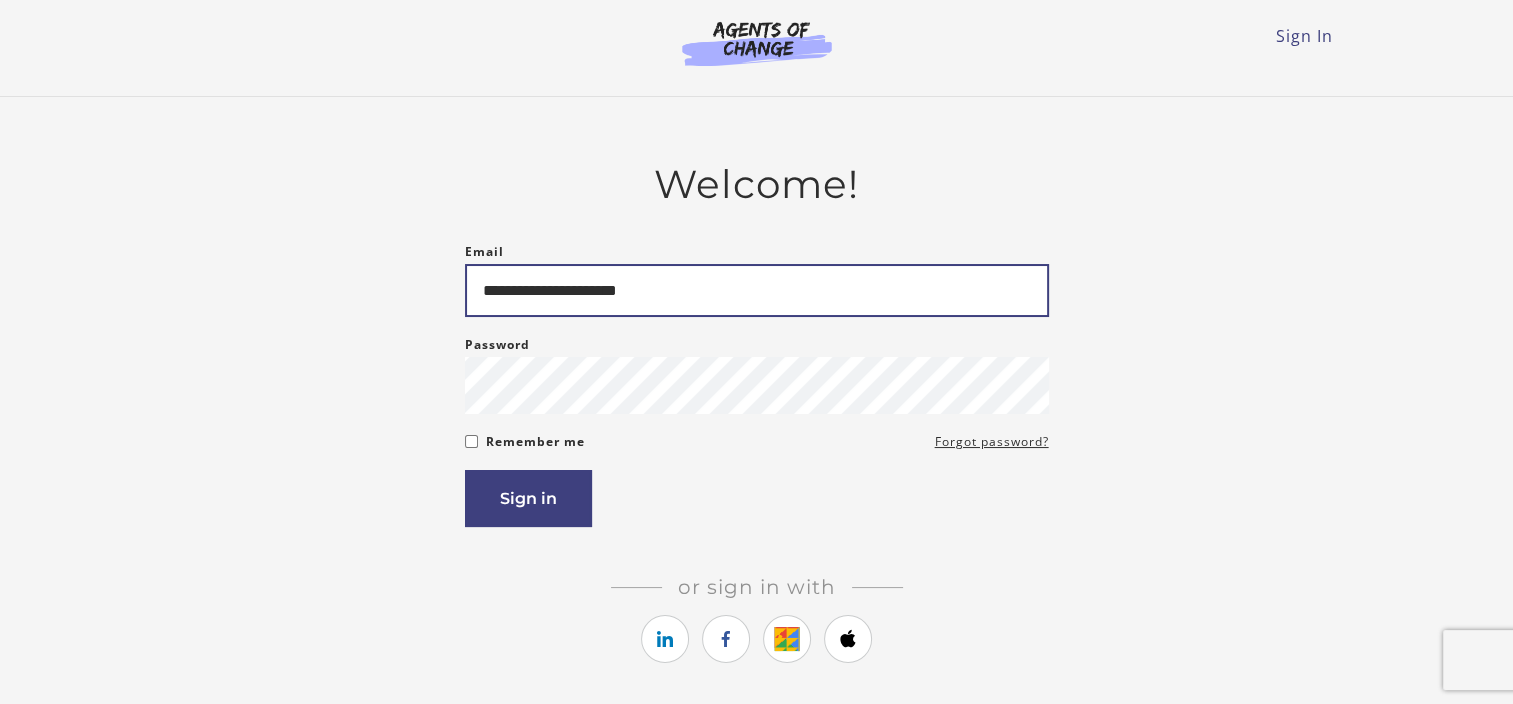 type on "**********" 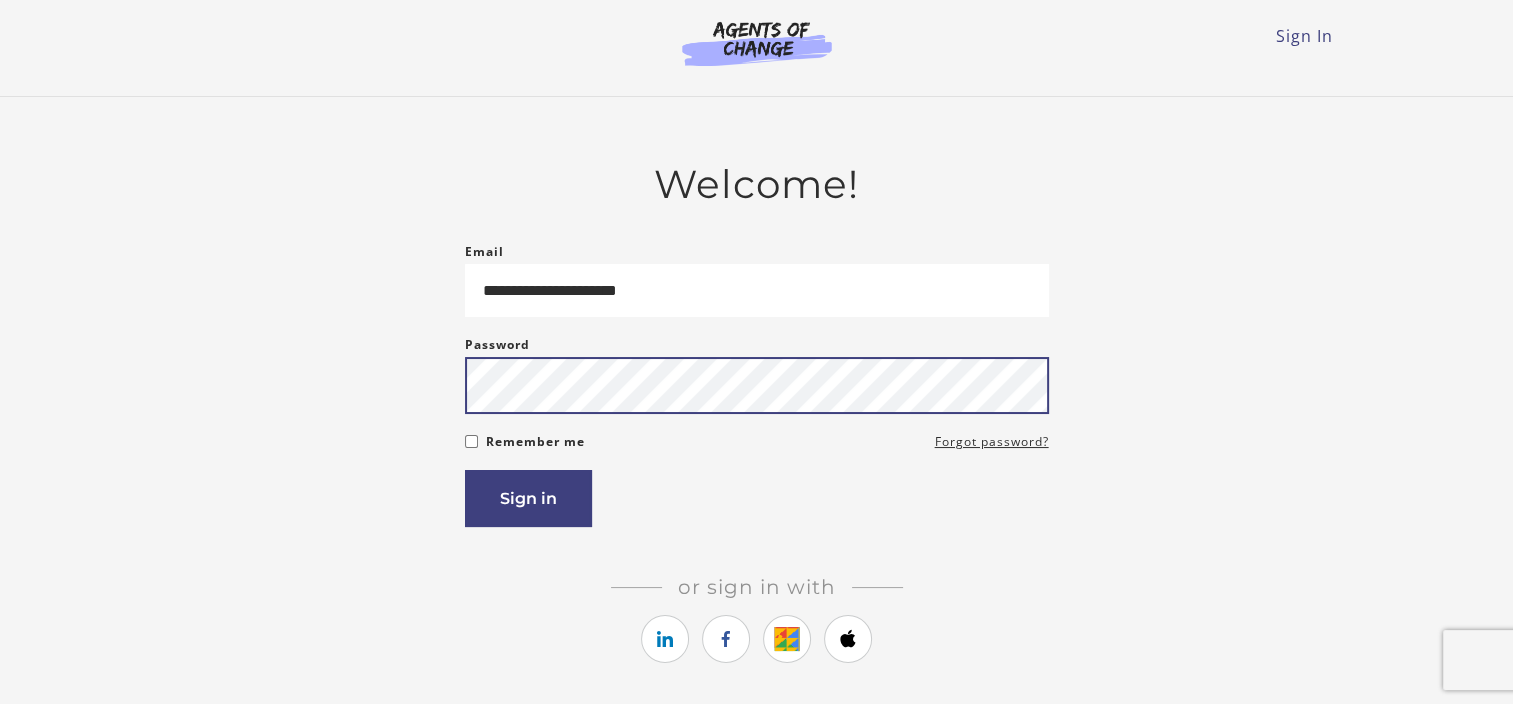click on "Sign in" at bounding box center [528, 498] 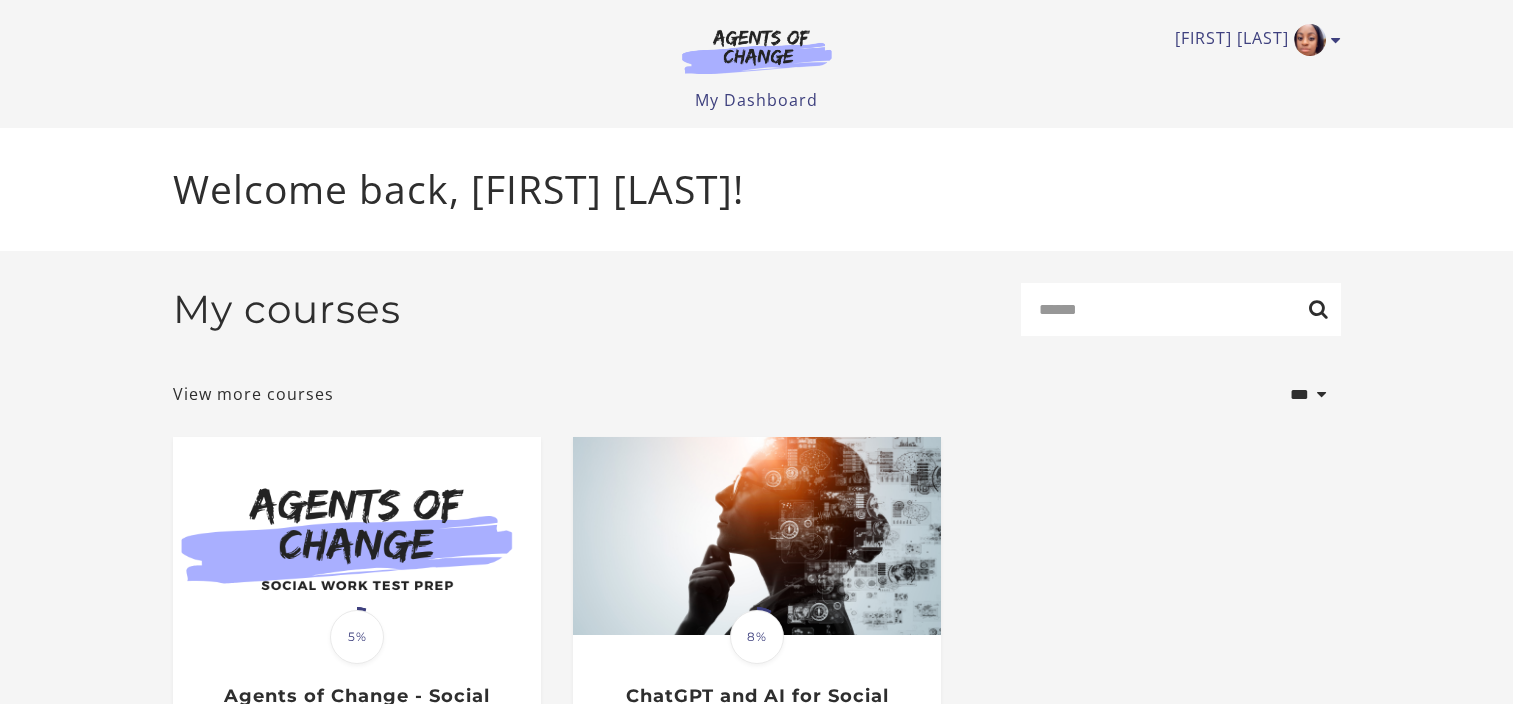 scroll, scrollTop: 0, scrollLeft: 0, axis: both 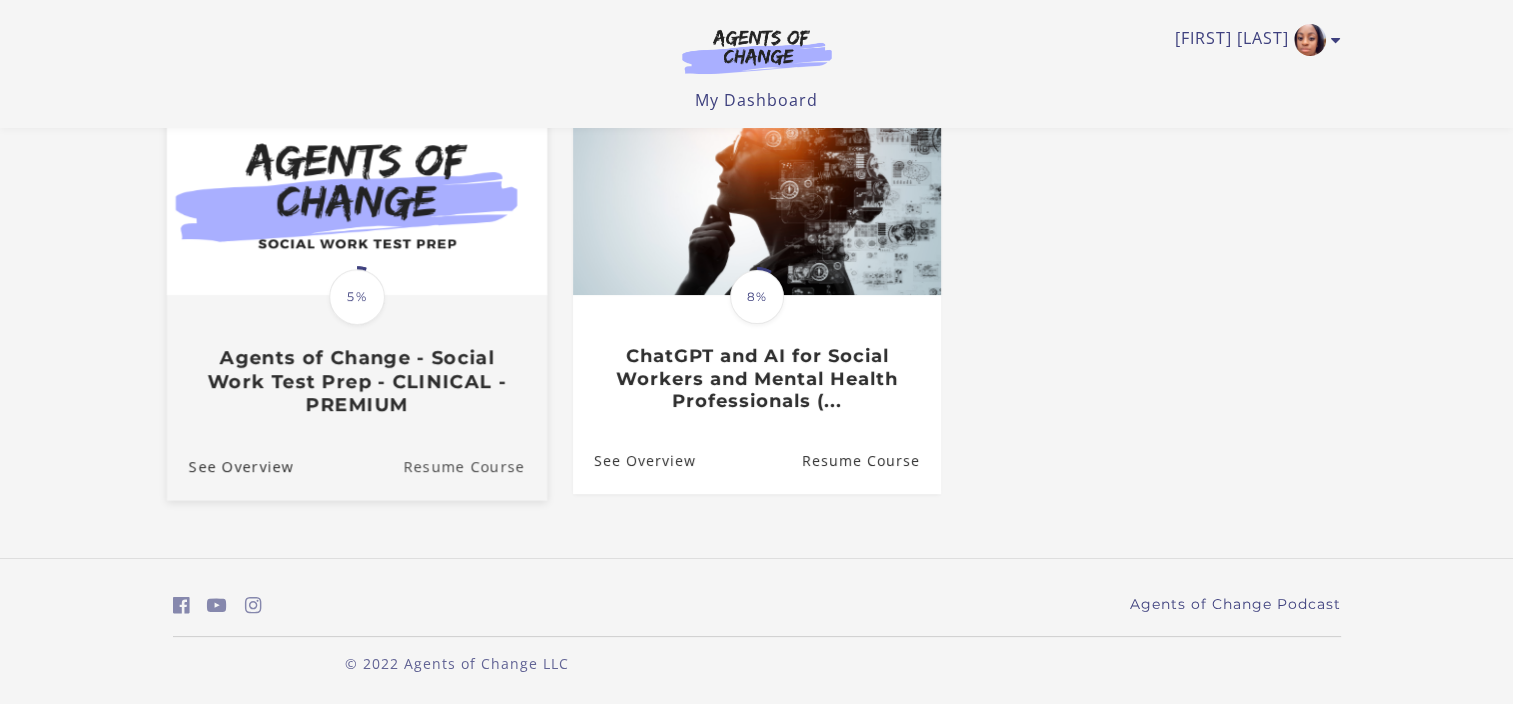 click on "Resume Course" at bounding box center (475, 466) 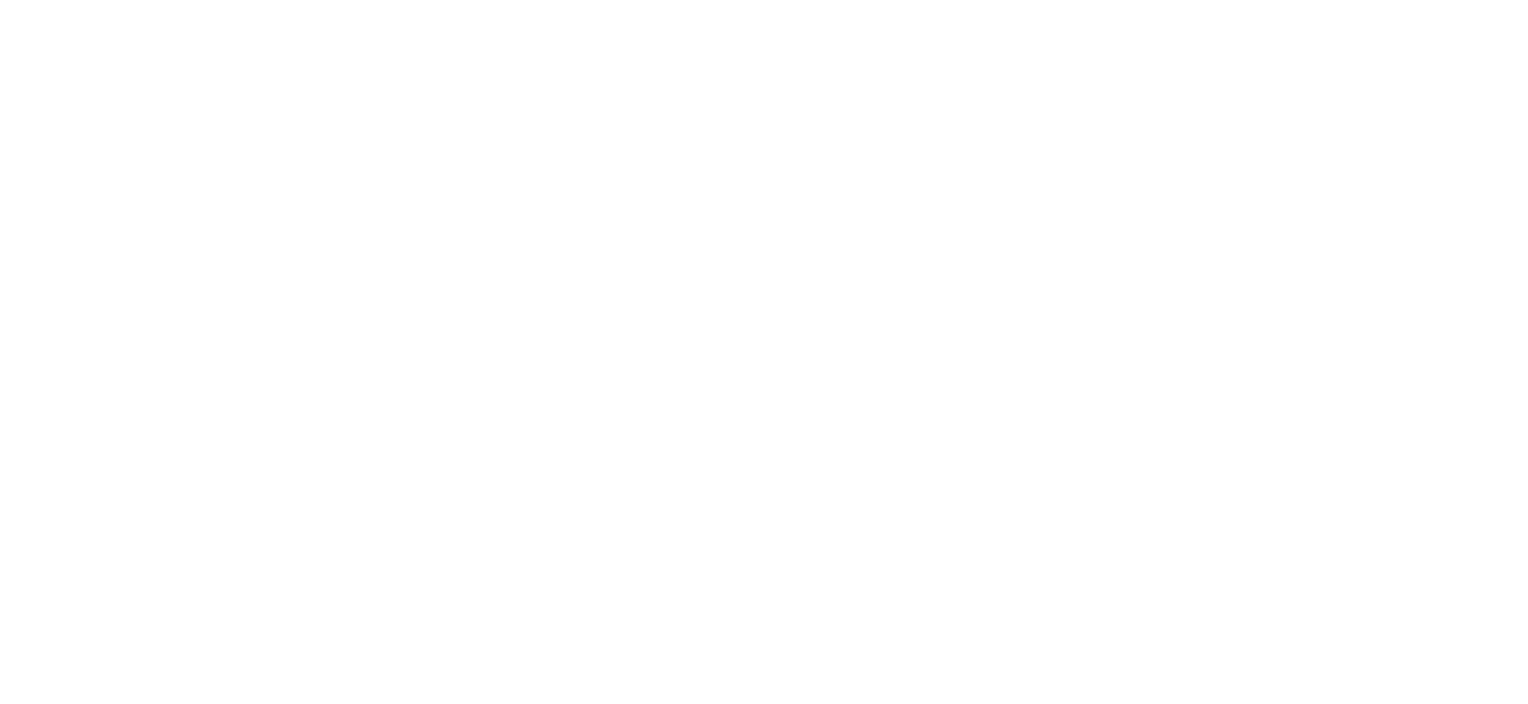 scroll, scrollTop: 0, scrollLeft: 0, axis: both 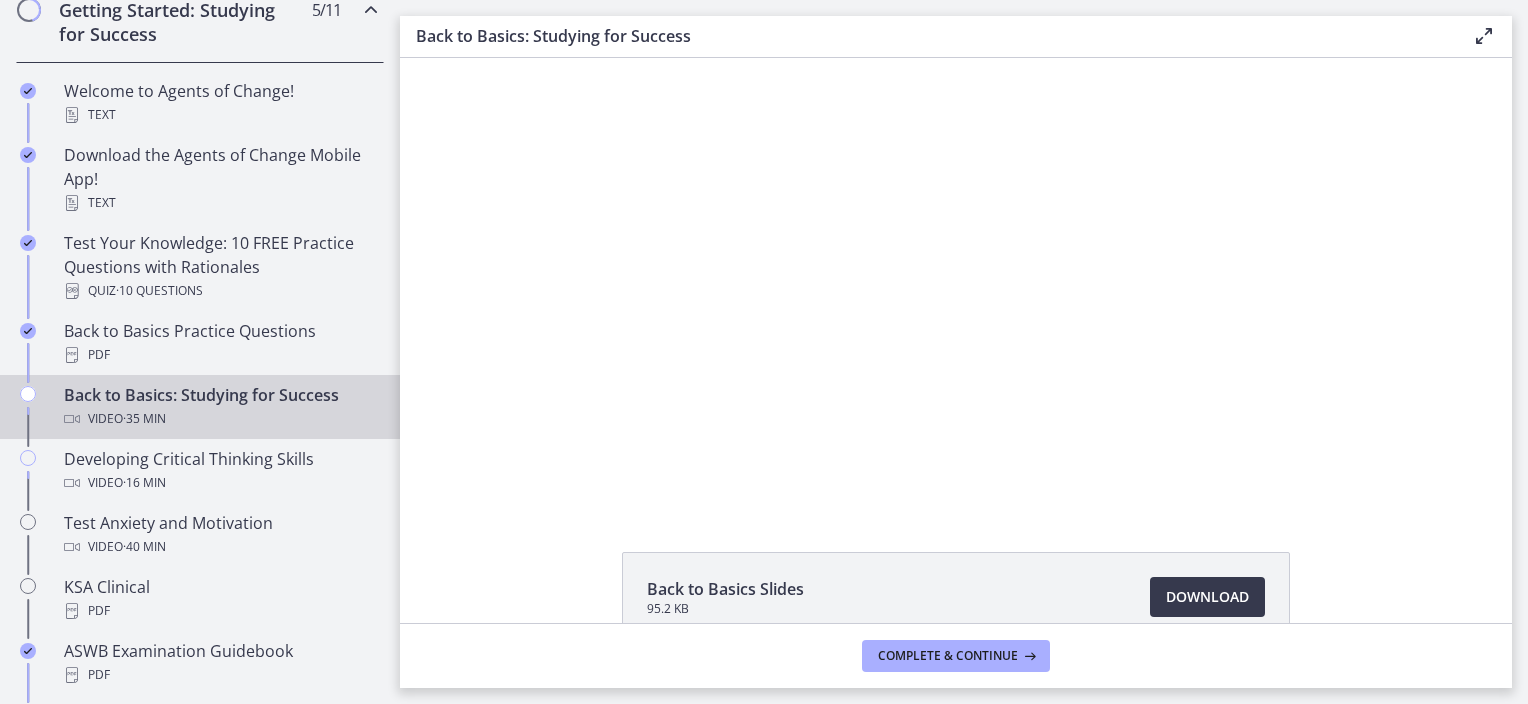 click on "Back to Basics: Studying for Success
Video
·  35 min" at bounding box center [220, 407] 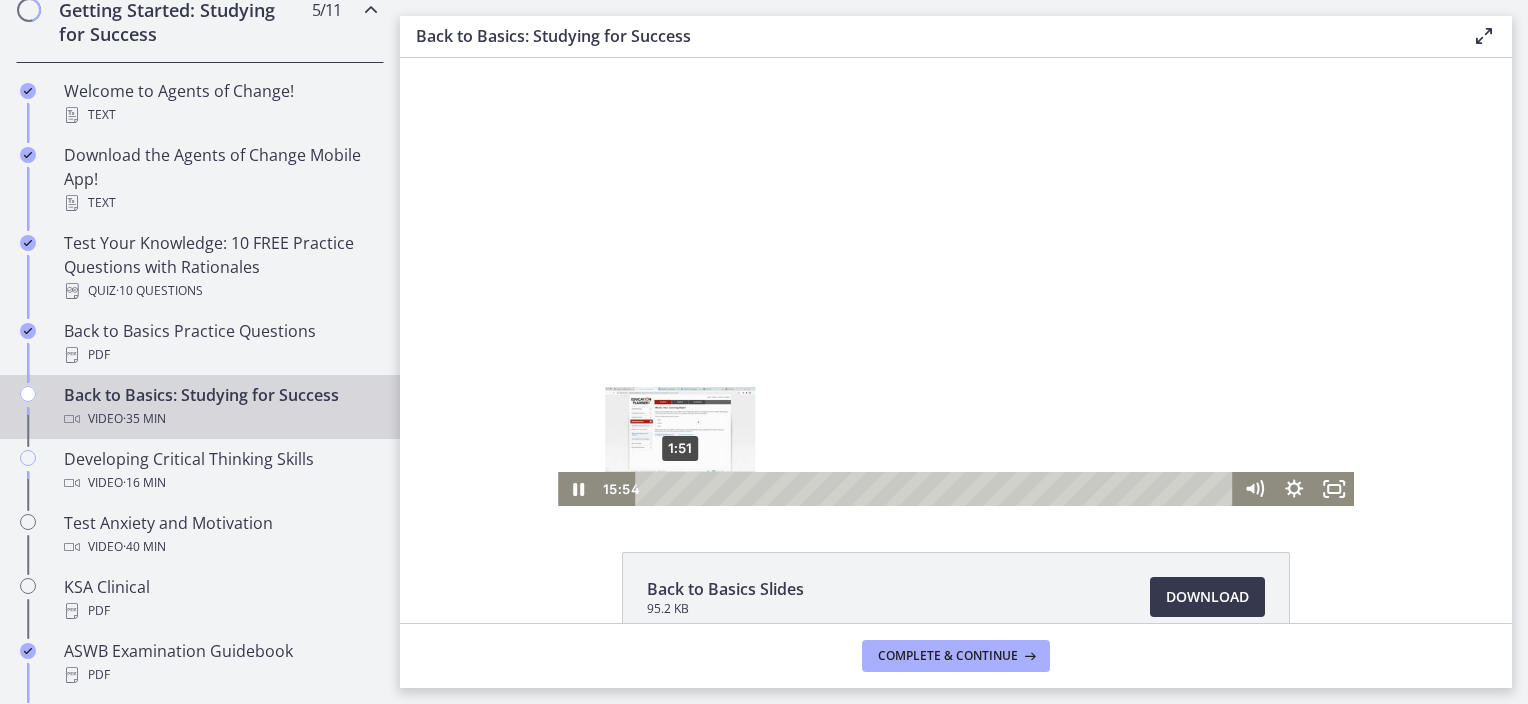 click on "1:51" at bounding box center [938, 489] 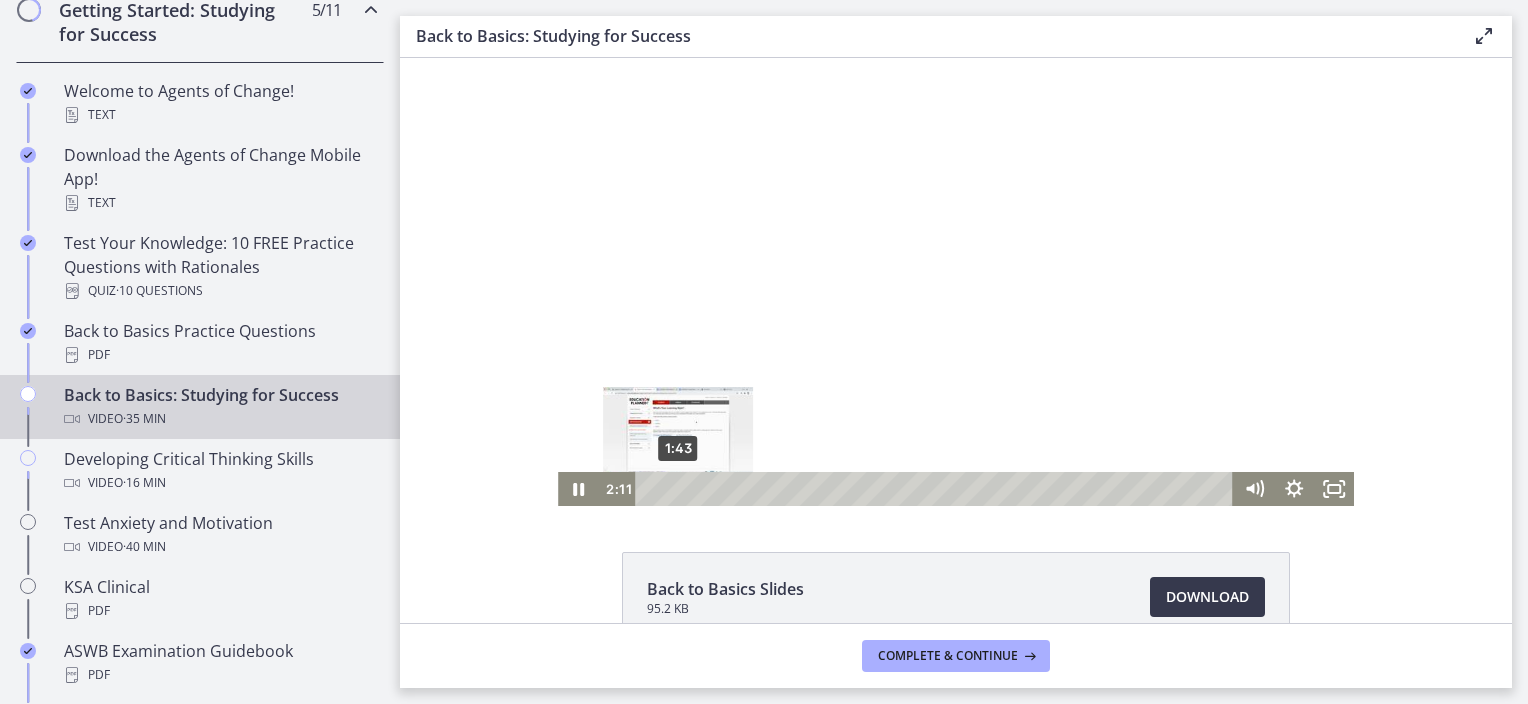 click on "1:43" at bounding box center [938, 489] 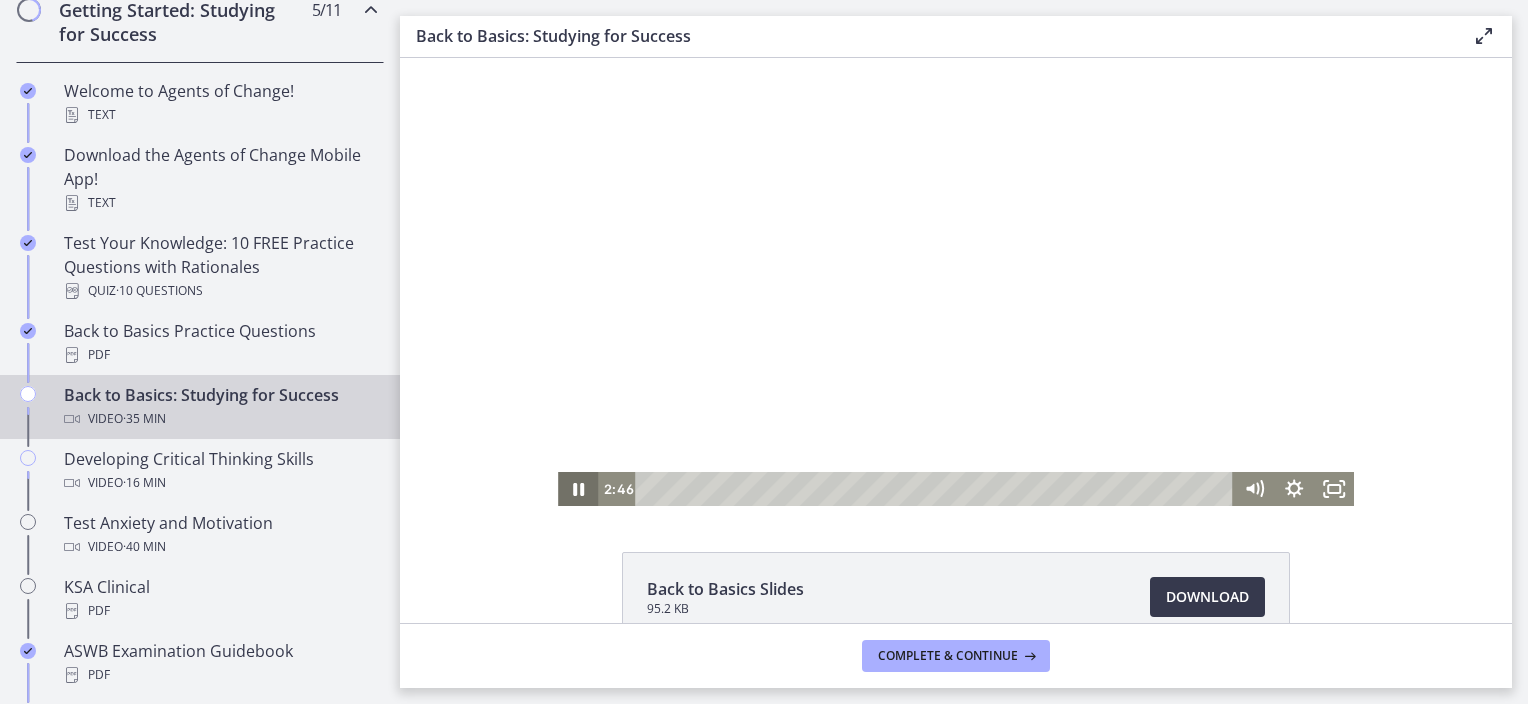 click 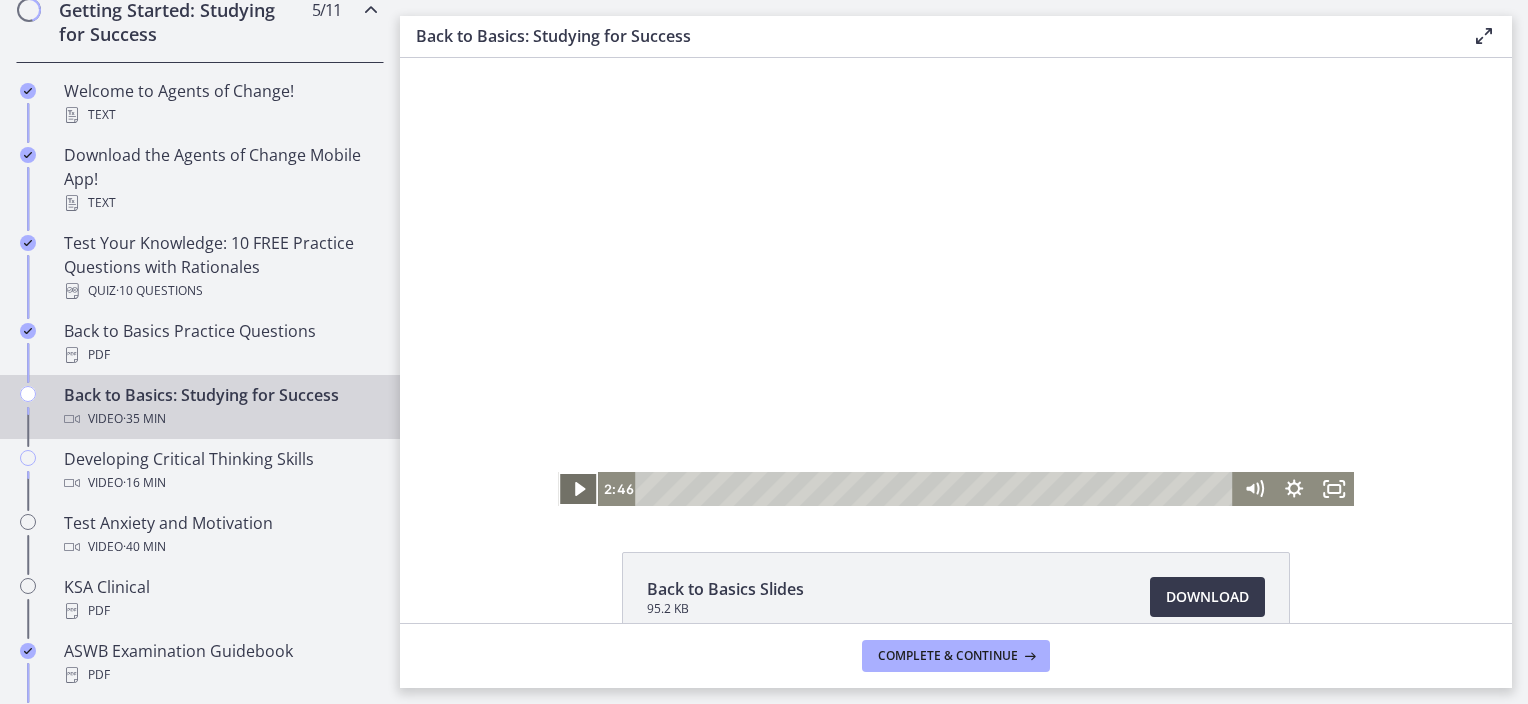 click 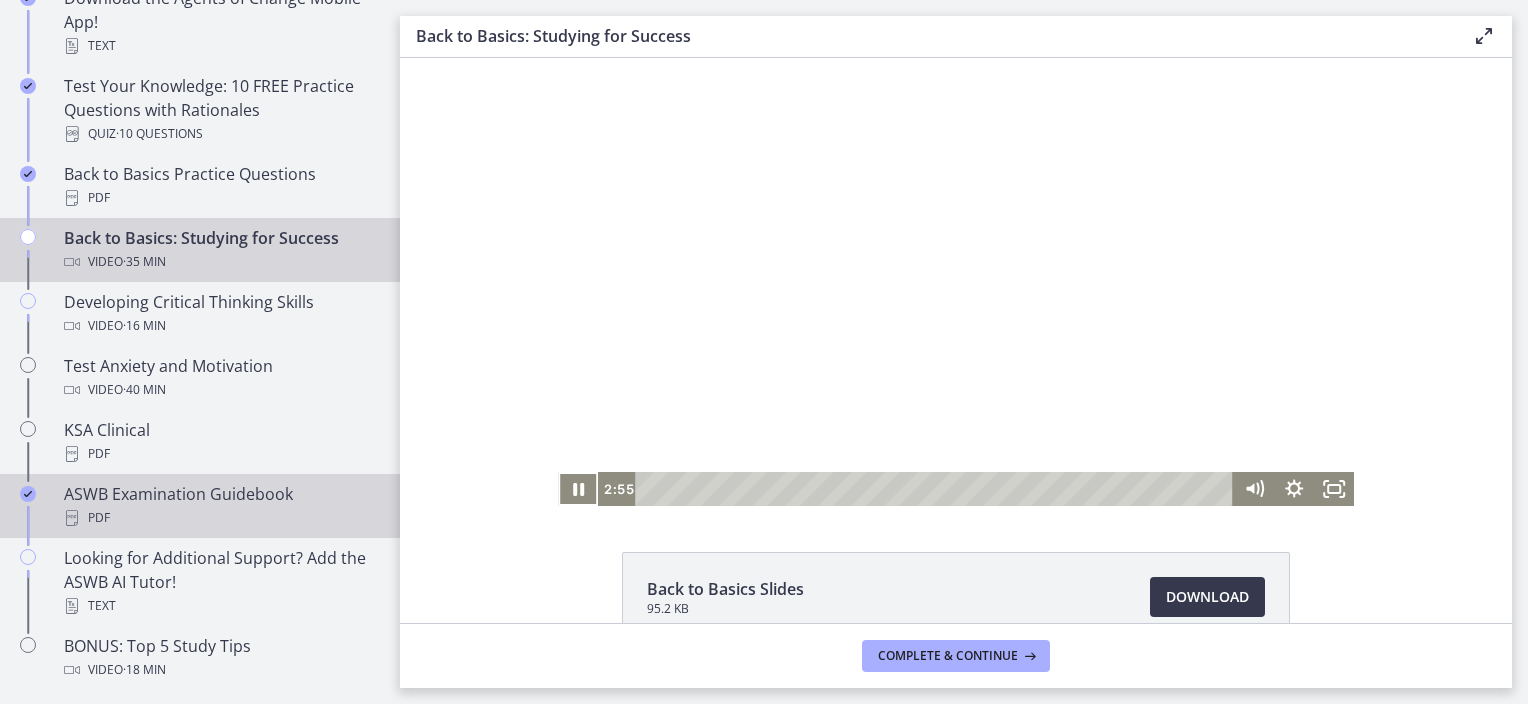scroll, scrollTop: 700, scrollLeft: 0, axis: vertical 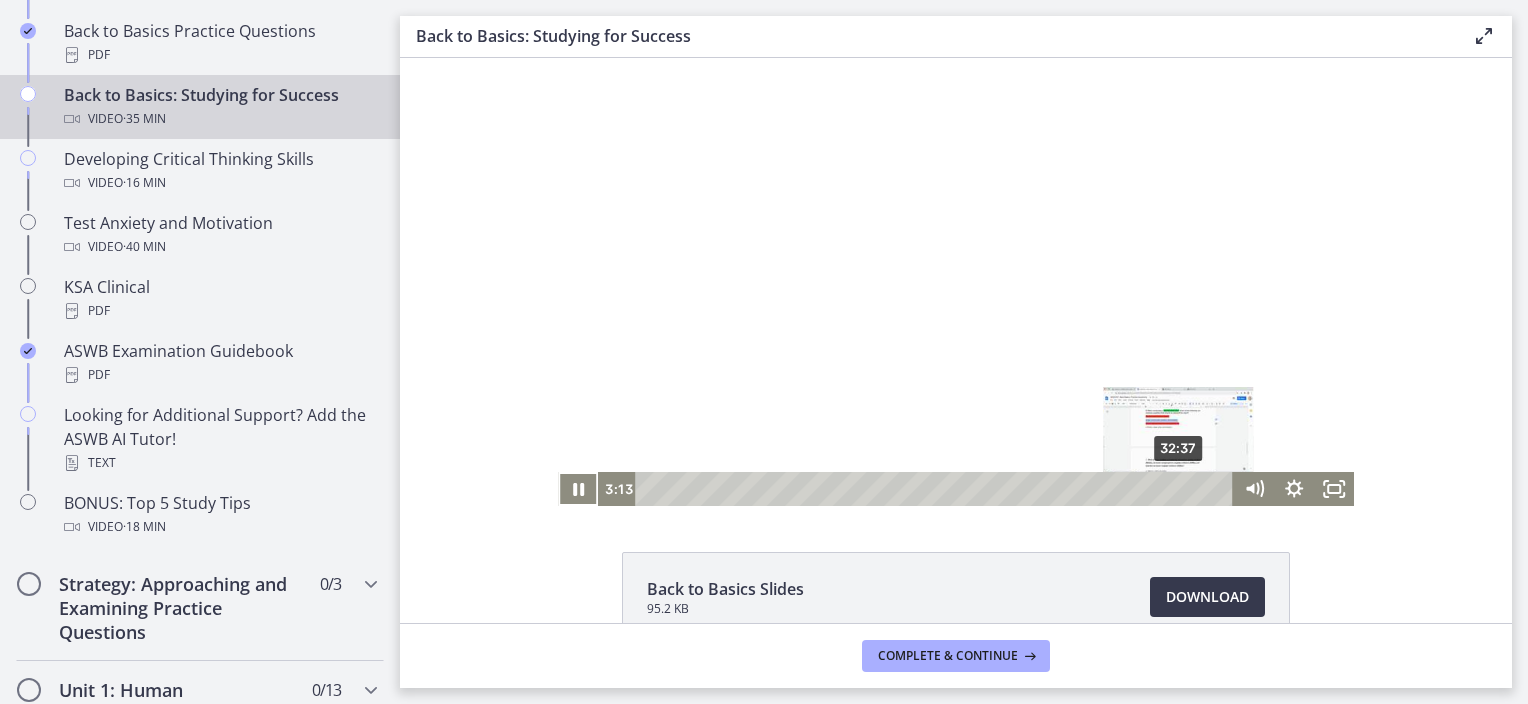 click on "32:37" at bounding box center [938, 489] 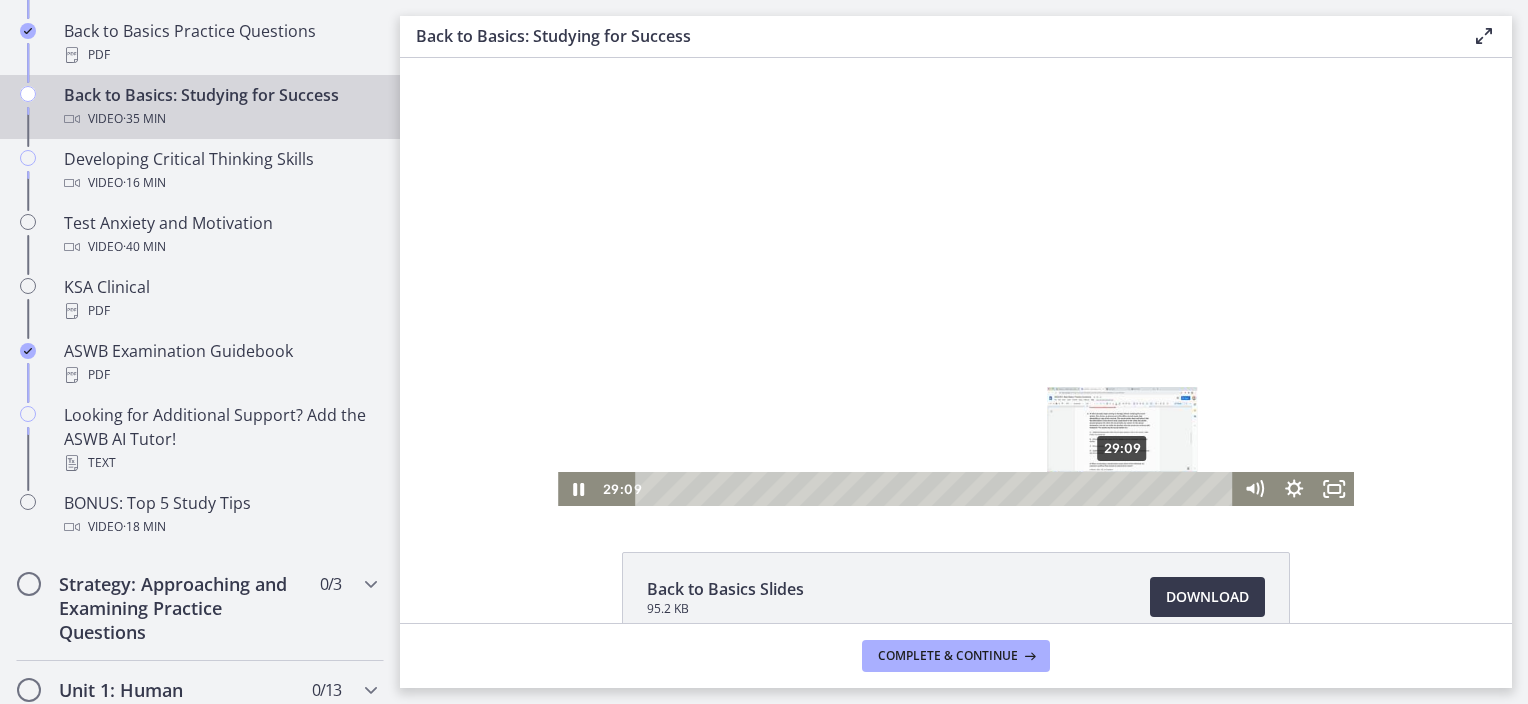 click on "29:09" at bounding box center (938, 489) 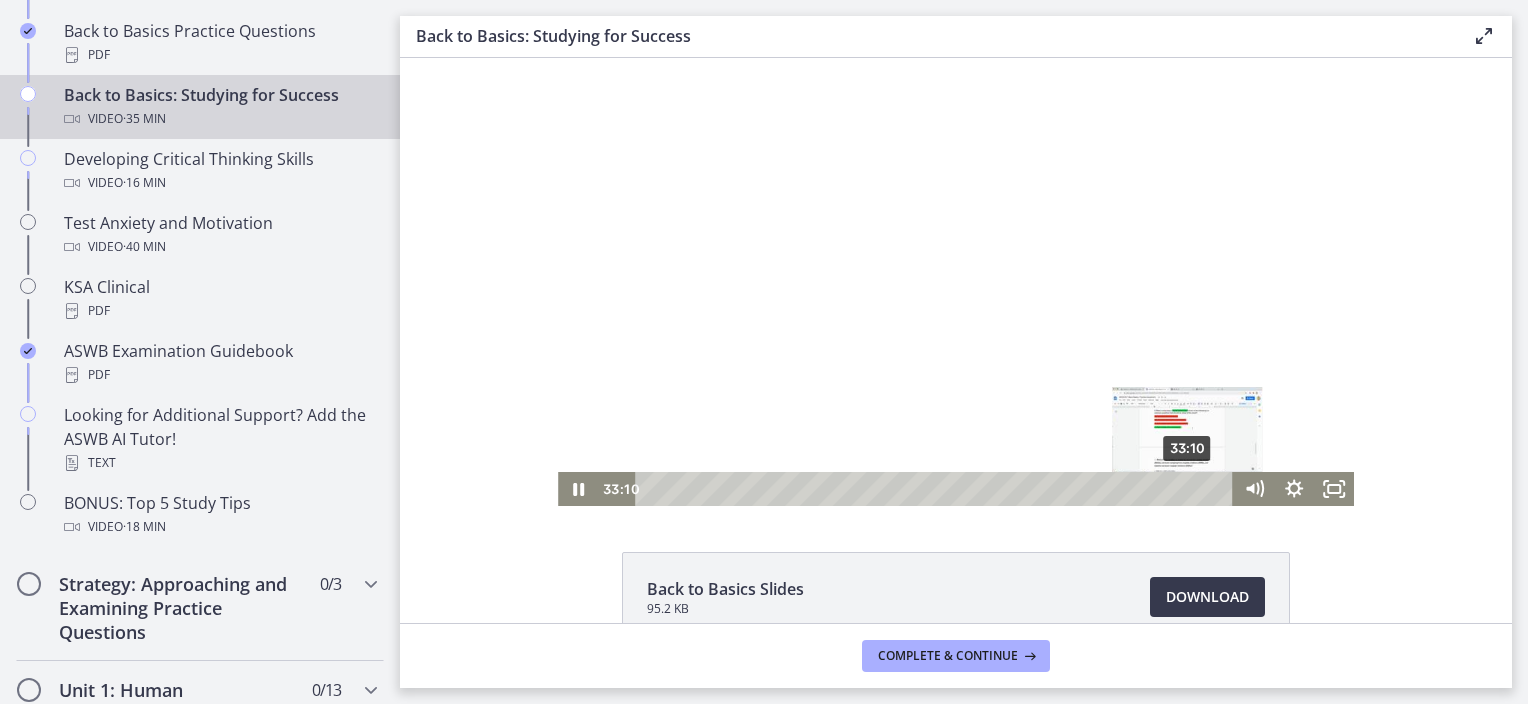 click on "33:10" at bounding box center [938, 489] 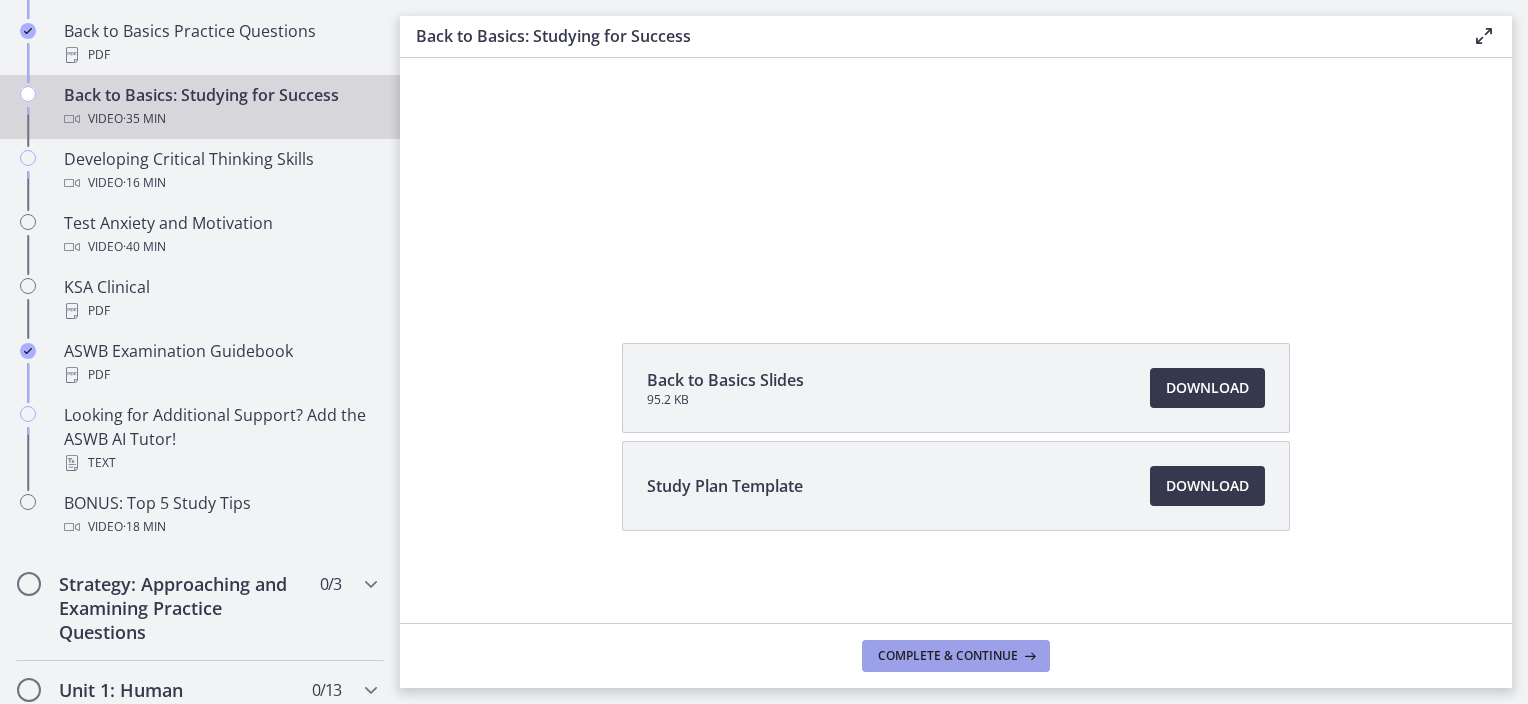 scroll, scrollTop: 212, scrollLeft: 0, axis: vertical 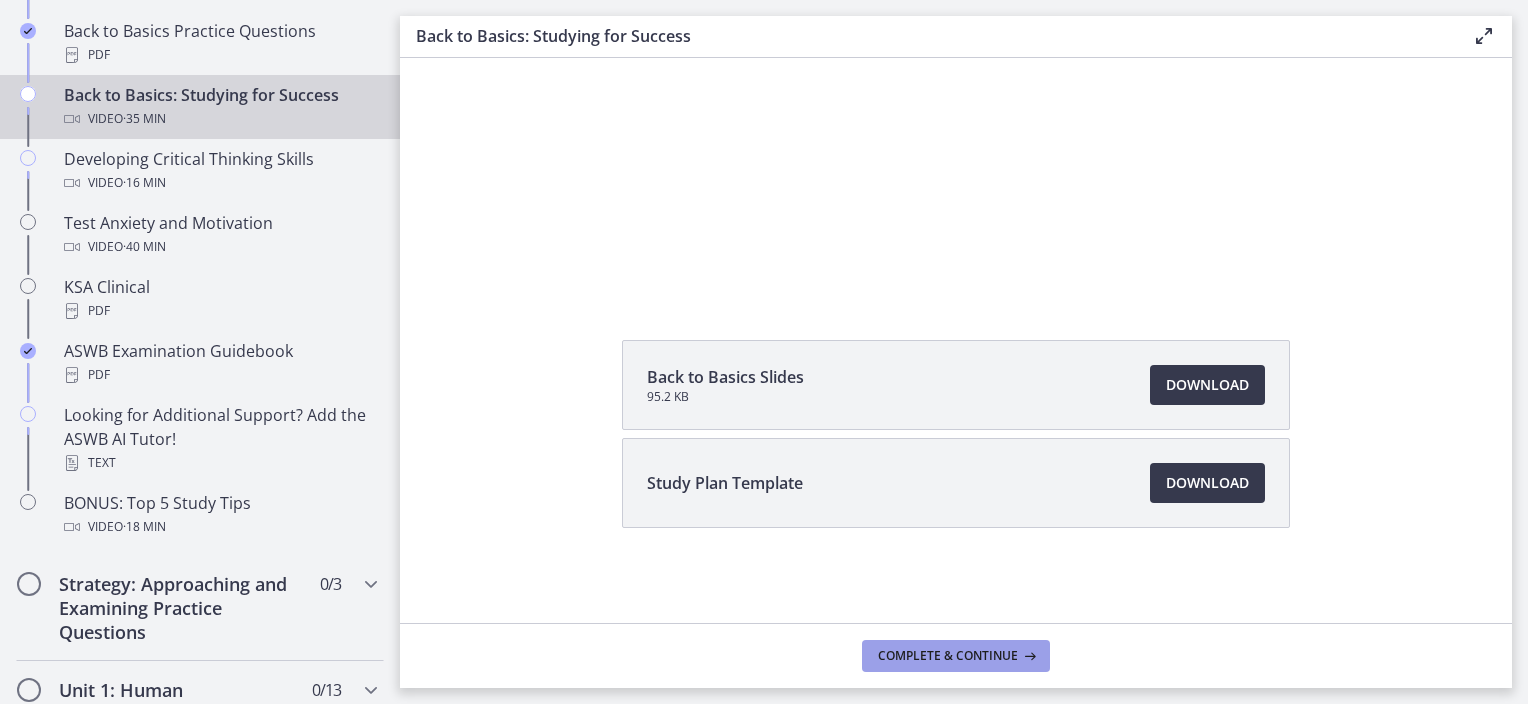 click on "Complete & continue" at bounding box center (956, 656) 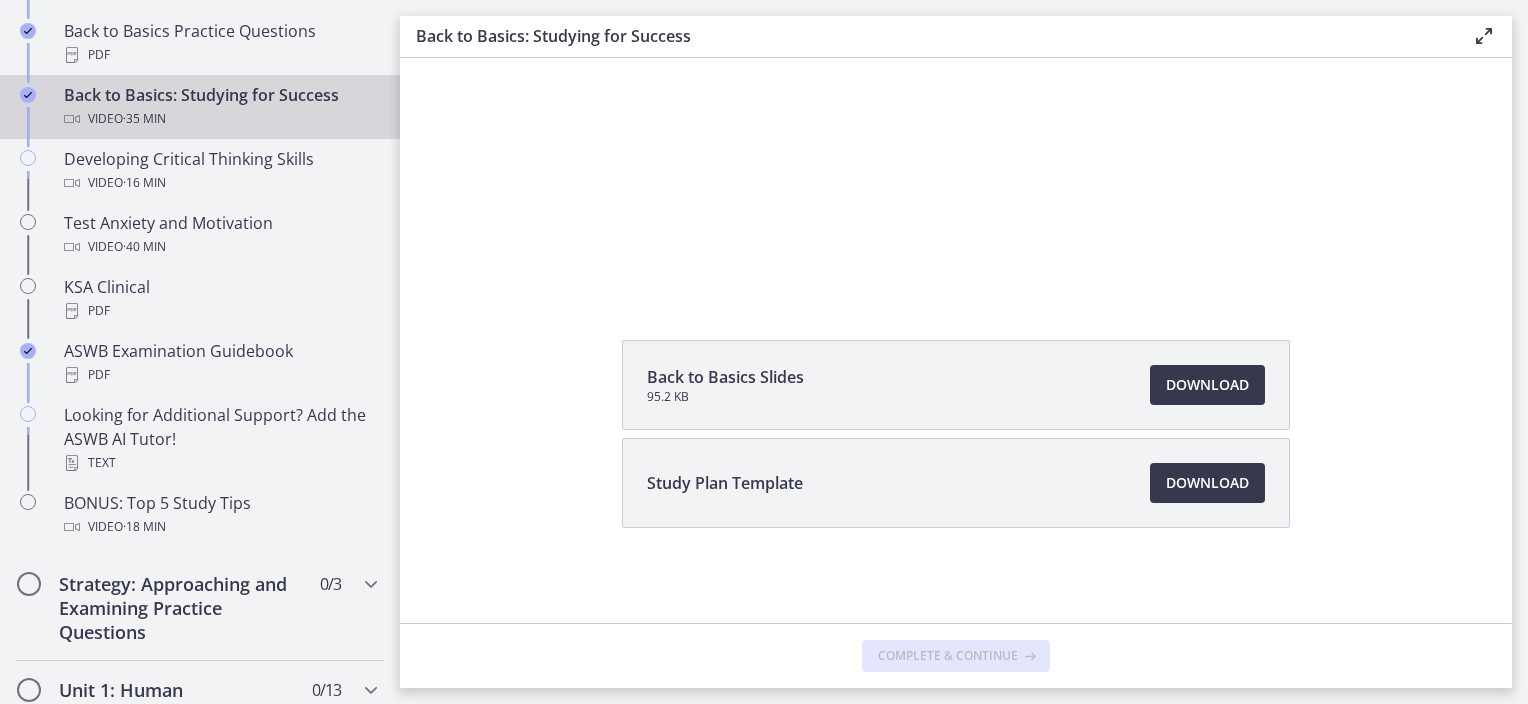 scroll, scrollTop: 0, scrollLeft: 0, axis: both 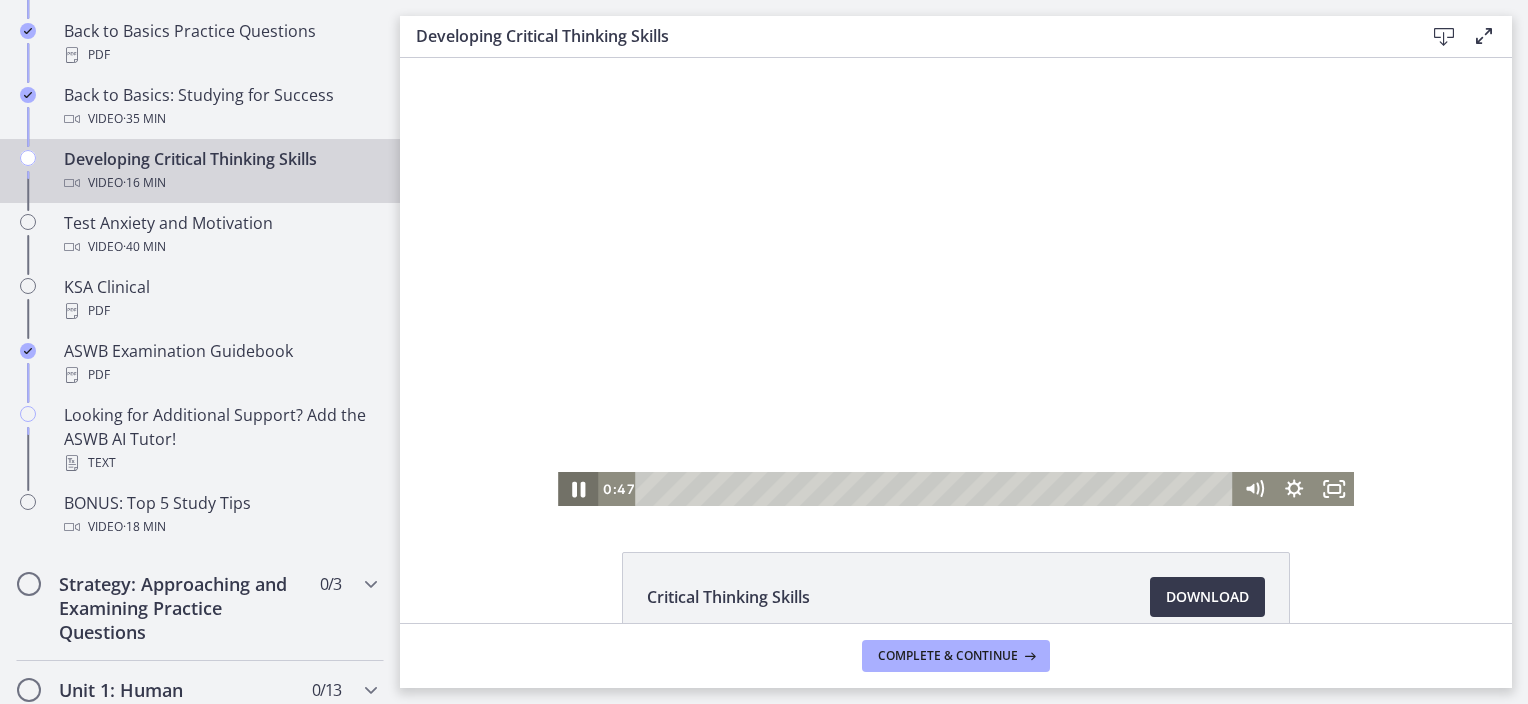 click 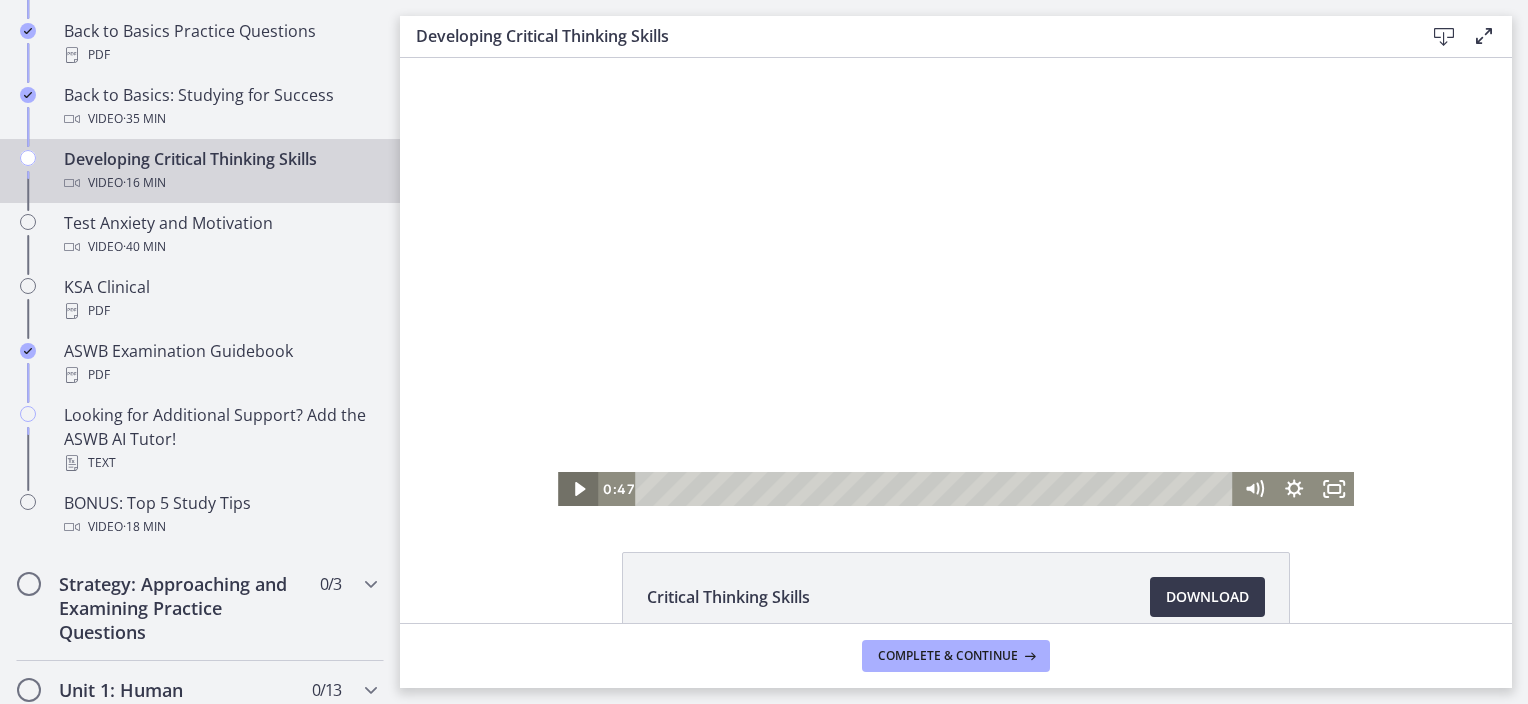 click 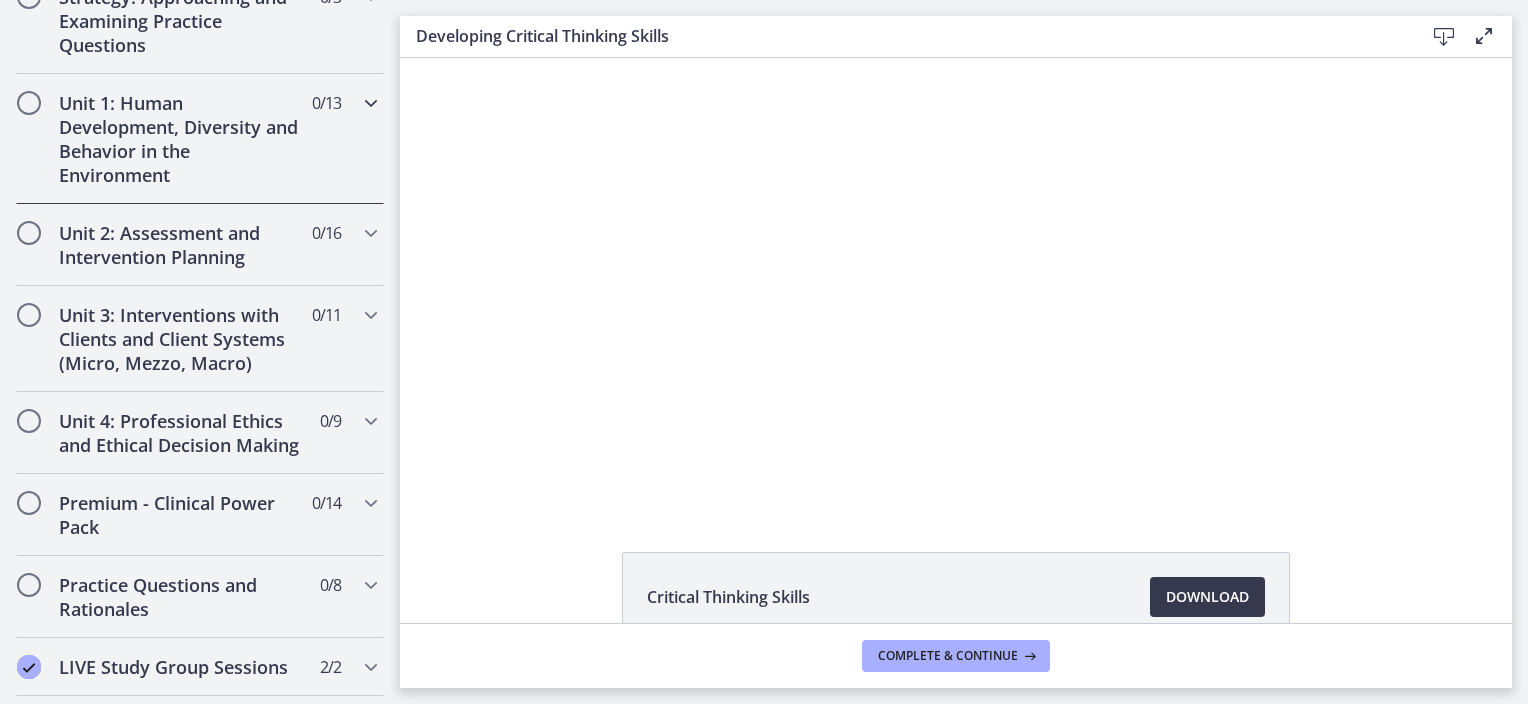 scroll, scrollTop: 1300, scrollLeft: 0, axis: vertical 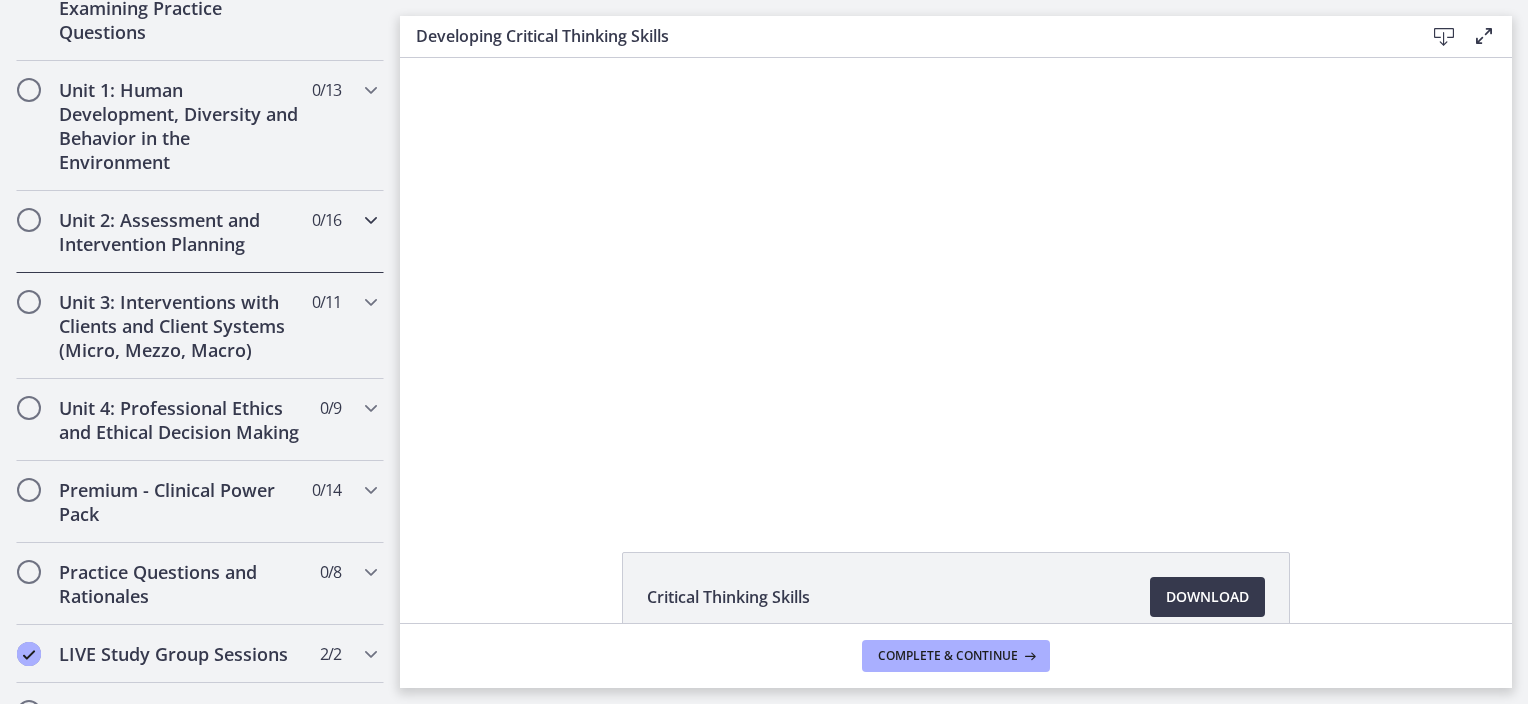 click at bounding box center [371, 220] 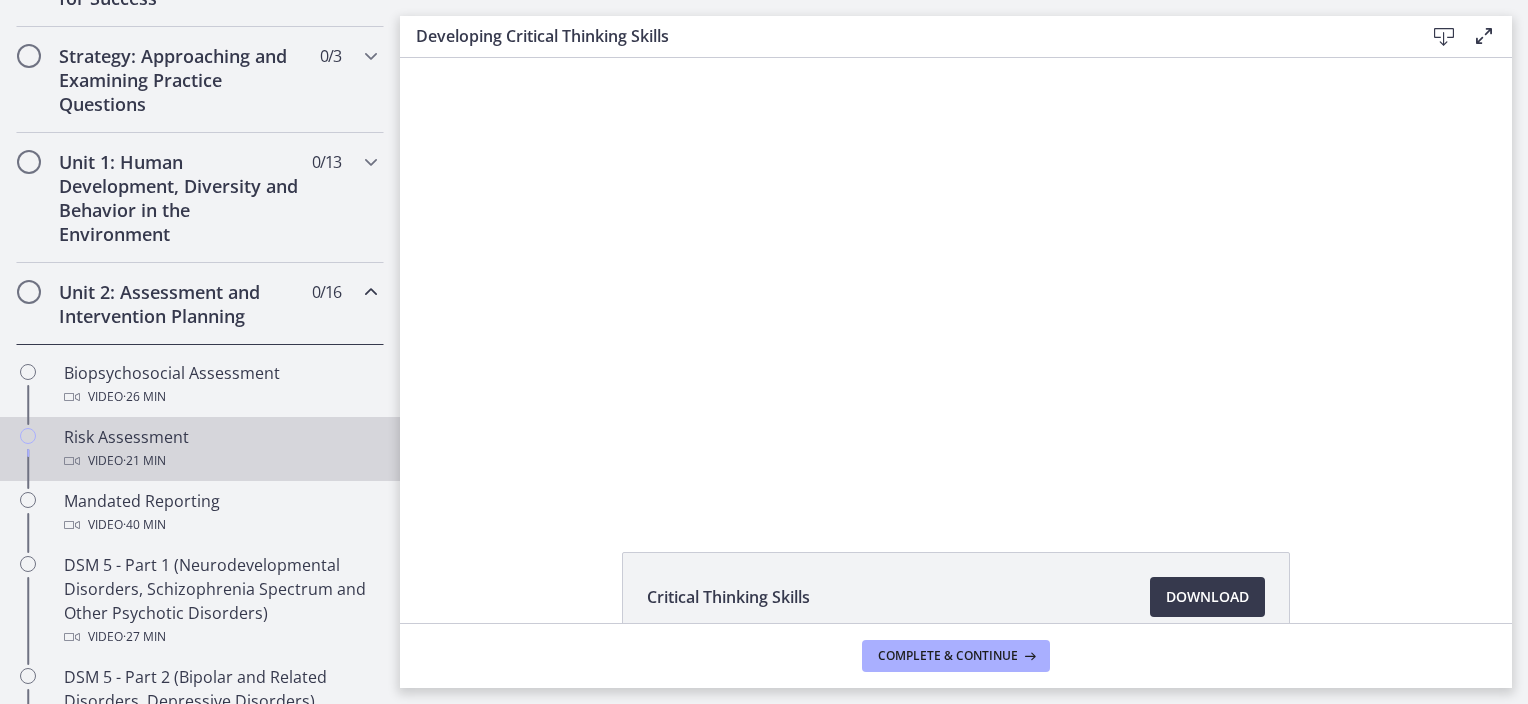 scroll, scrollTop: 508, scrollLeft: 0, axis: vertical 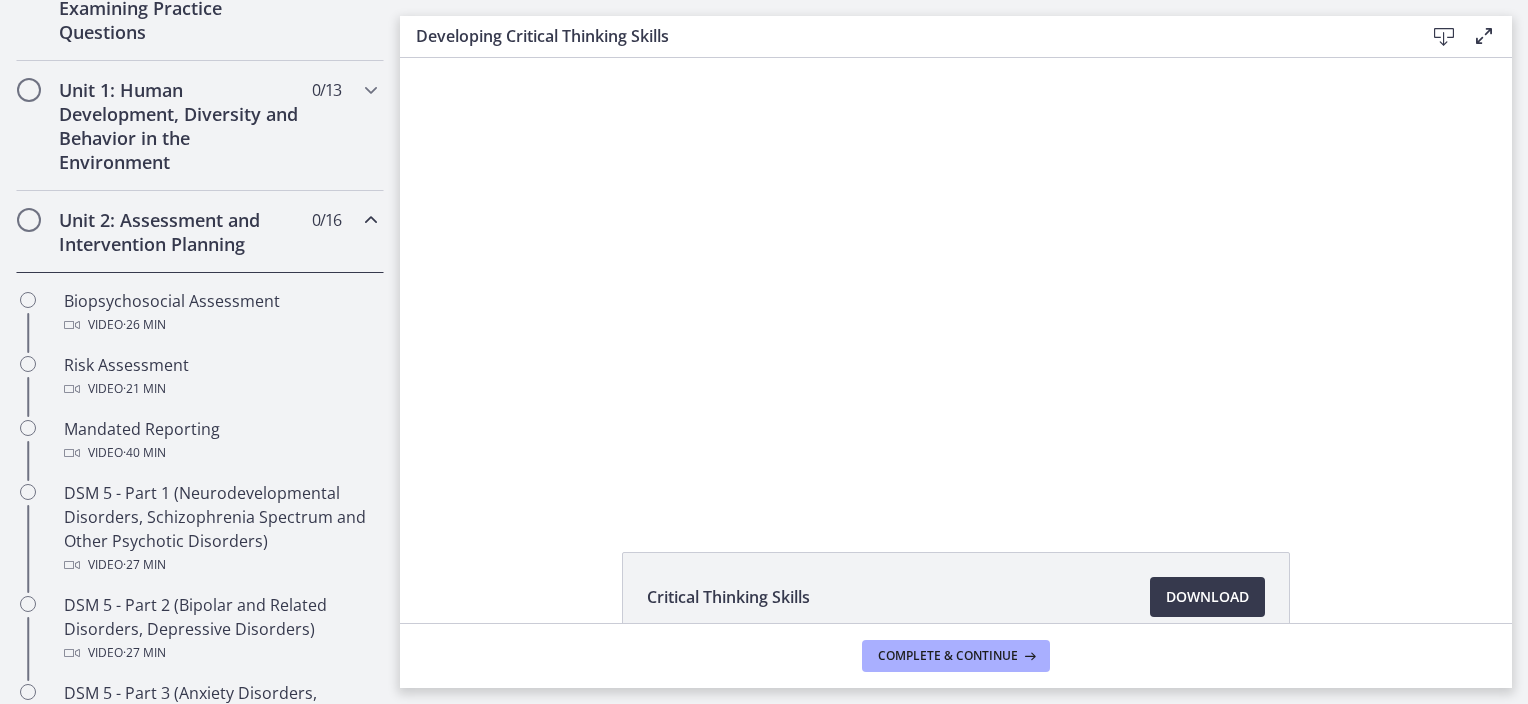 click at bounding box center (371, 220) 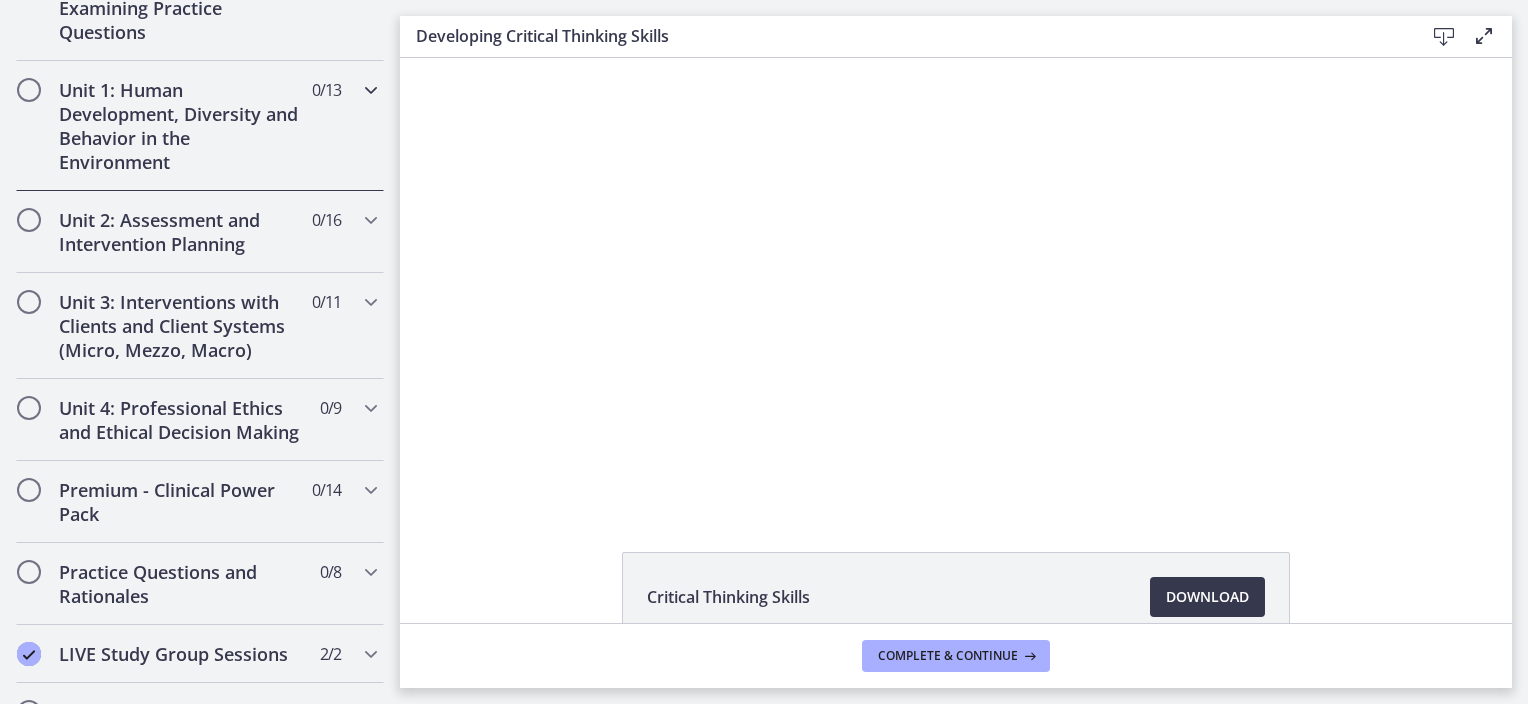 click at bounding box center [371, 90] 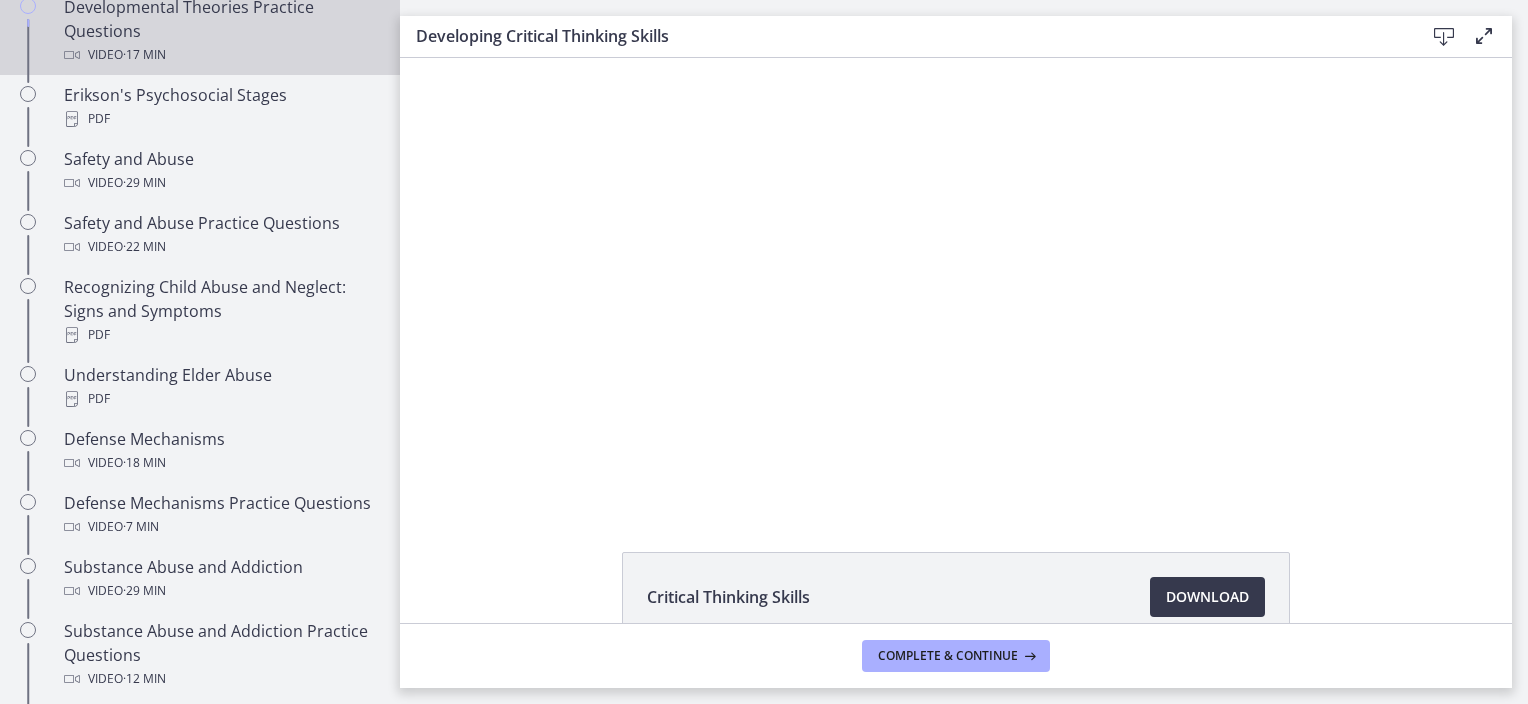 scroll, scrollTop: 508, scrollLeft: 0, axis: vertical 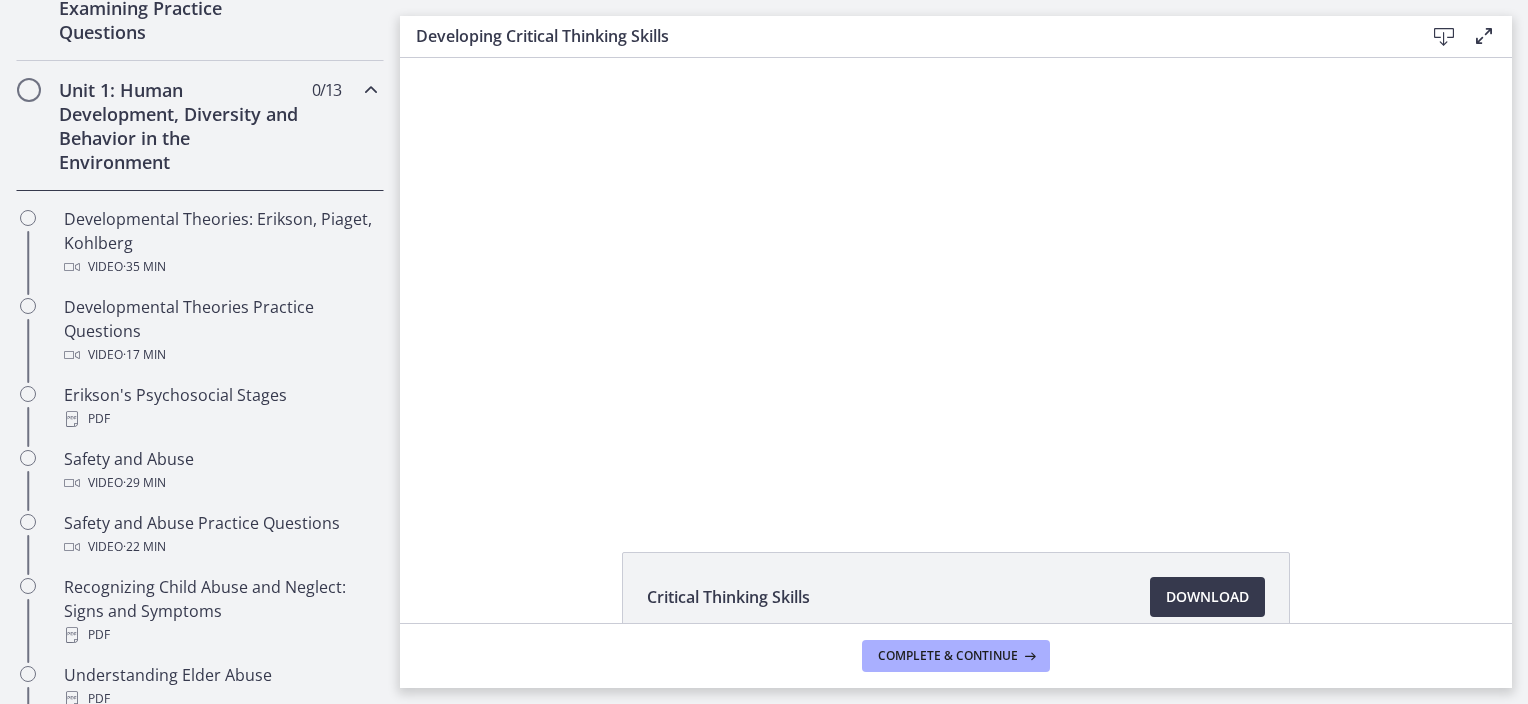 click at bounding box center (371, 90) 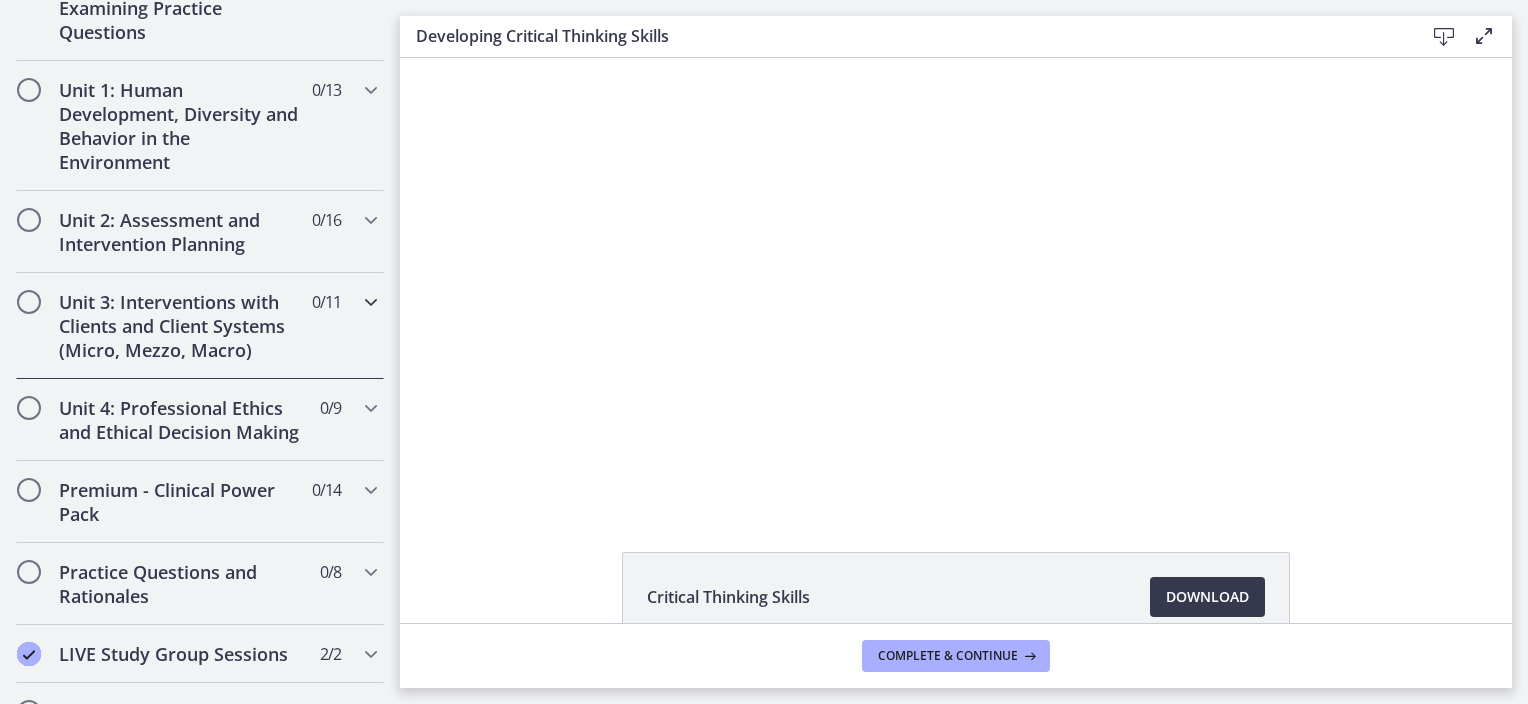 click on "Unit 3: Interventions with Clients and Client Systems (Micro, Mezzo, Macro)" at bounding box center (181, 326) 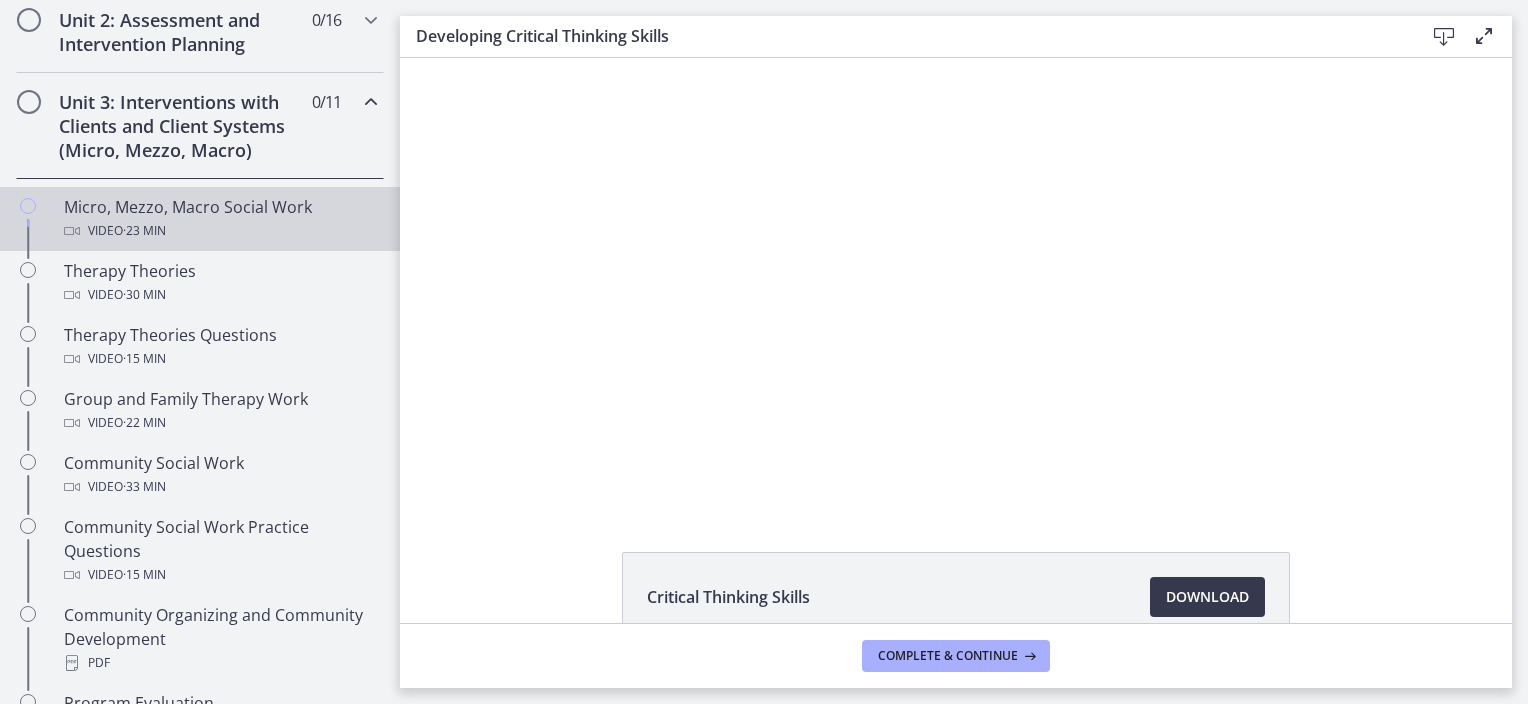 scroll, scrollTop: 508, scrollLeft: 0, axis: vertical 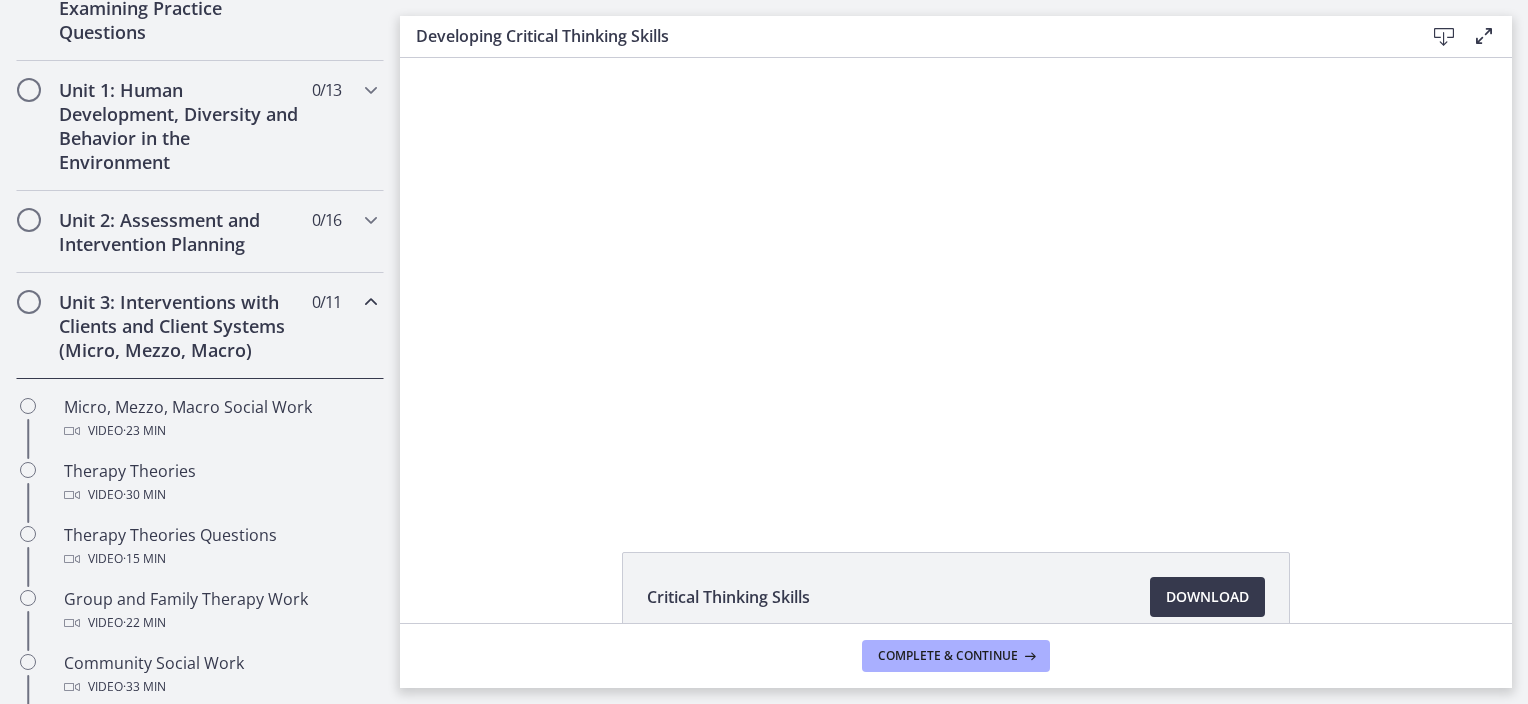 click on "Unit 3: Interventions with Clients and Client Systems (Micro, Mezzo, Macro)" at bounding box center [181, 326] 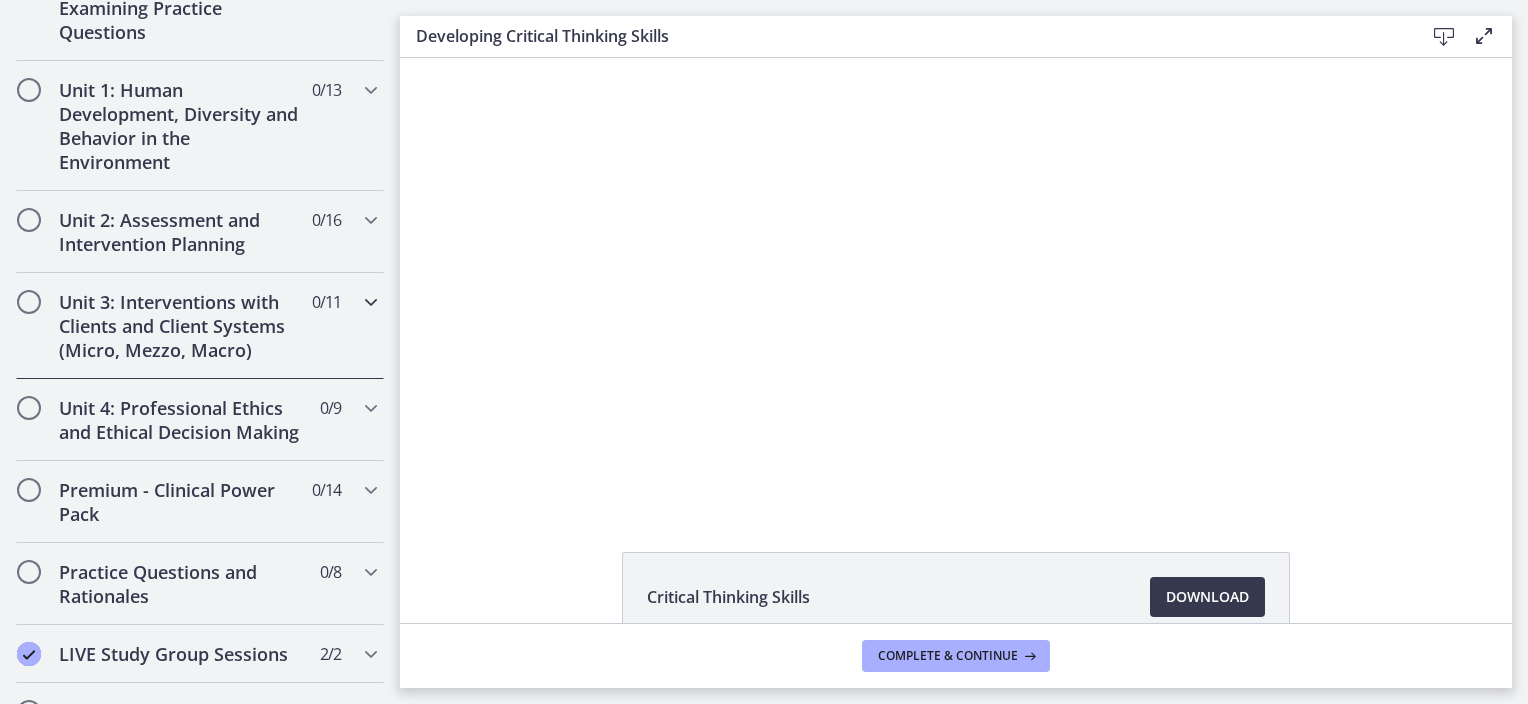 scroll, scrollTop: 708, scrollLeft: 0, axis: vertical 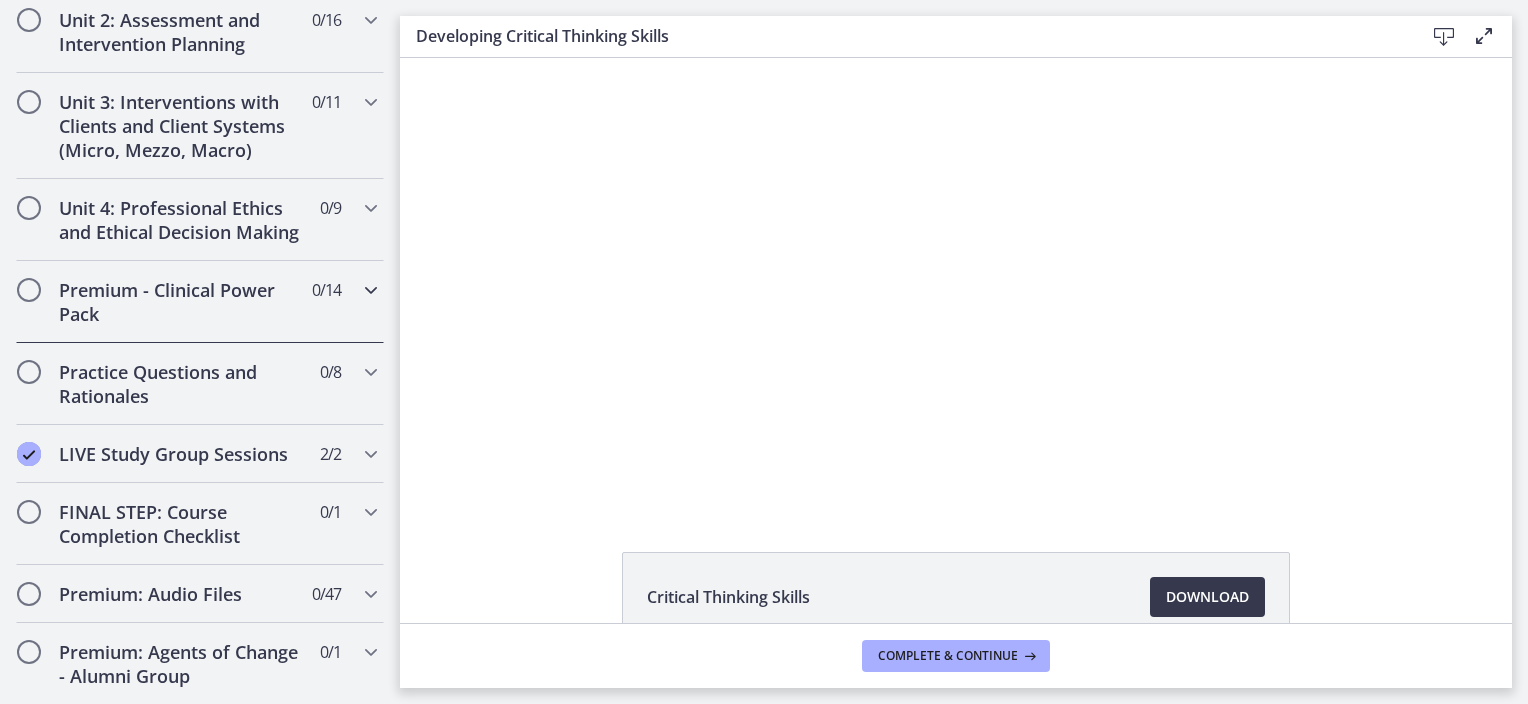 click on "Premium - Clinical Power Pack" at bounding box center [181, 302] 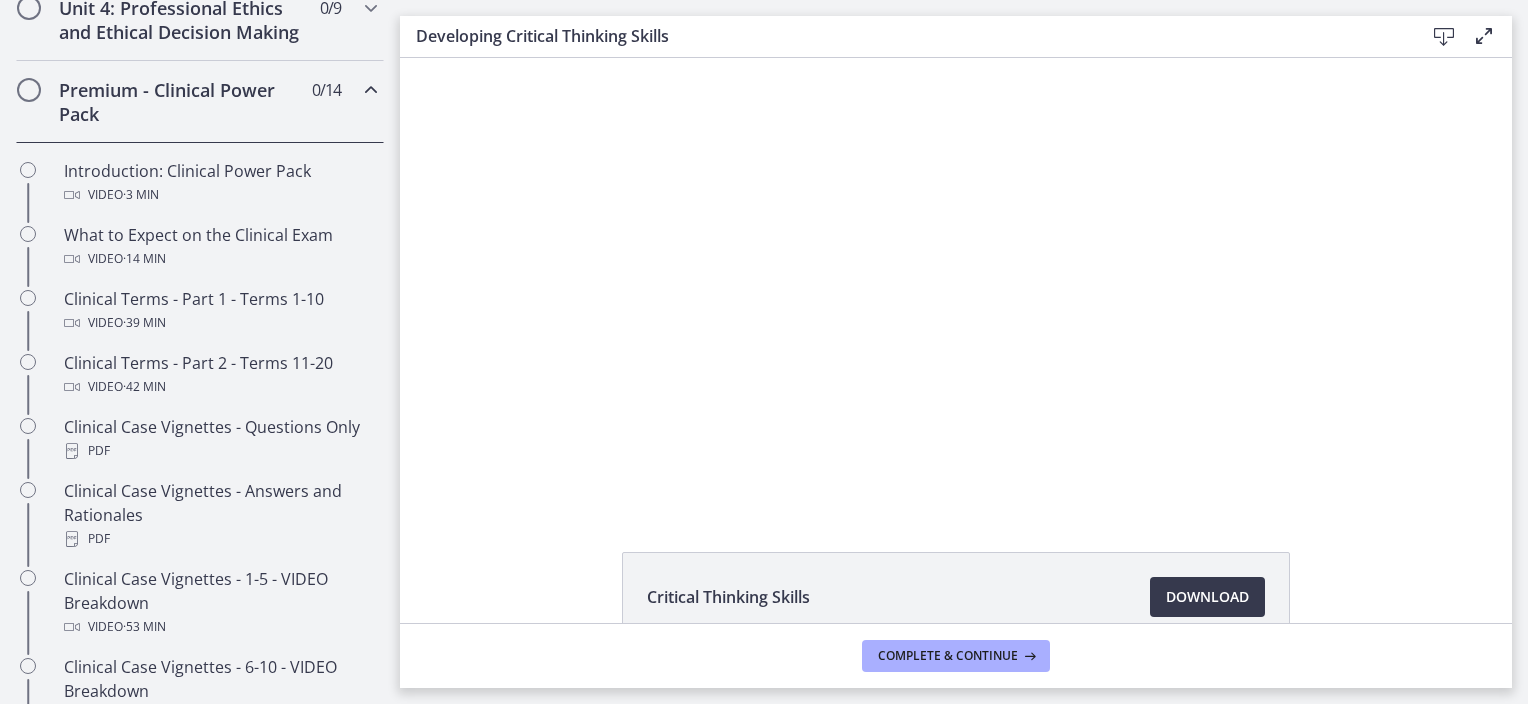 scroll, scrollTop: 708, scrollLeft: 0, axis: vertical 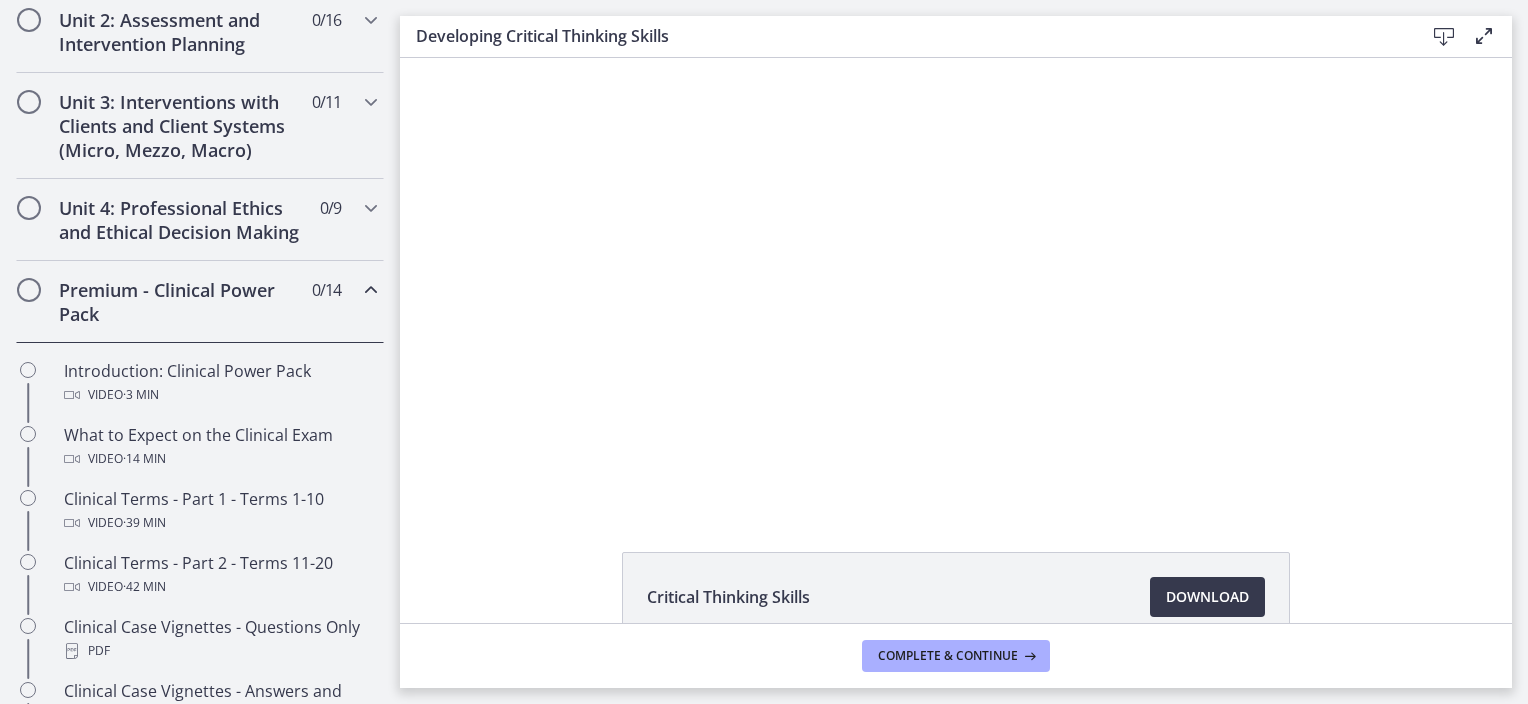 click at bounding box center [371, 290] 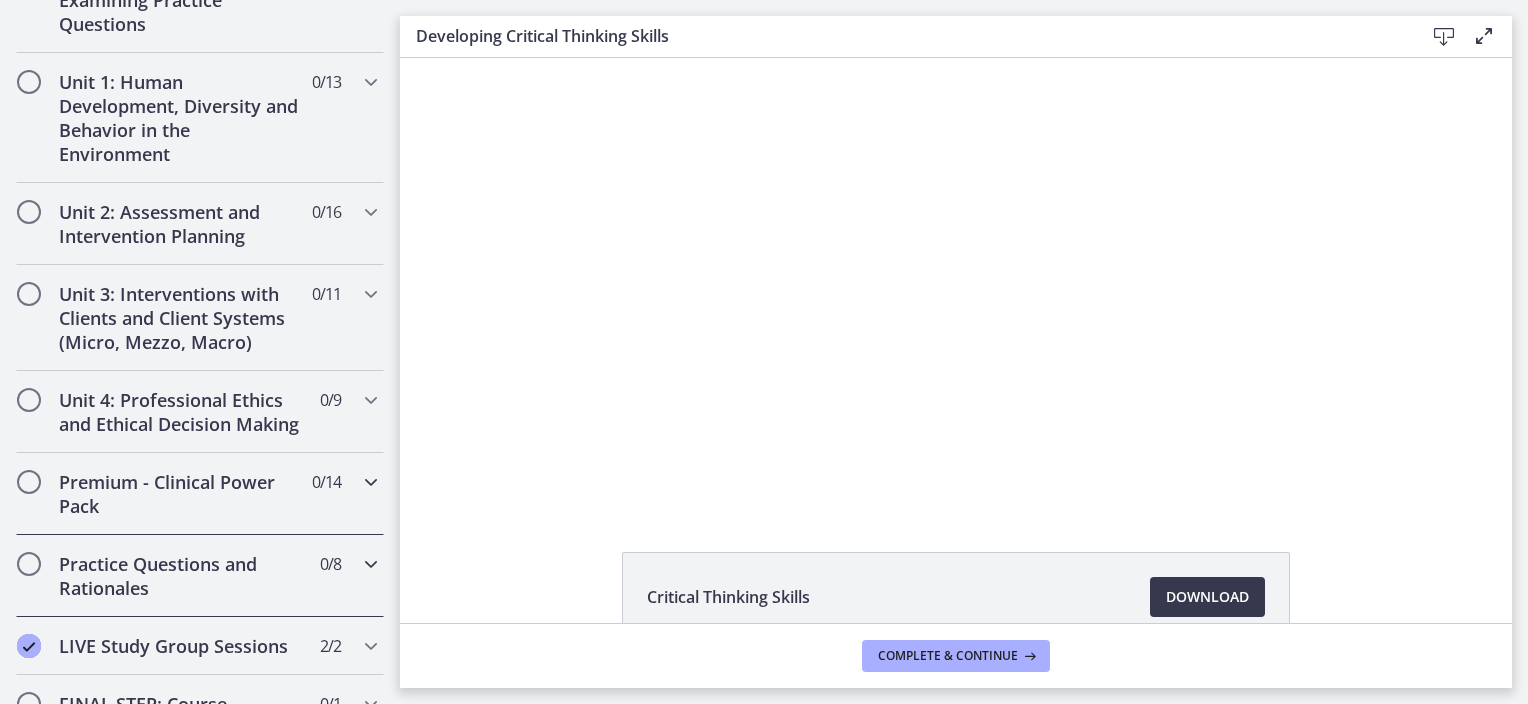 scroll, scrollTop: 508, scrollLeft: 0, axis: vertical 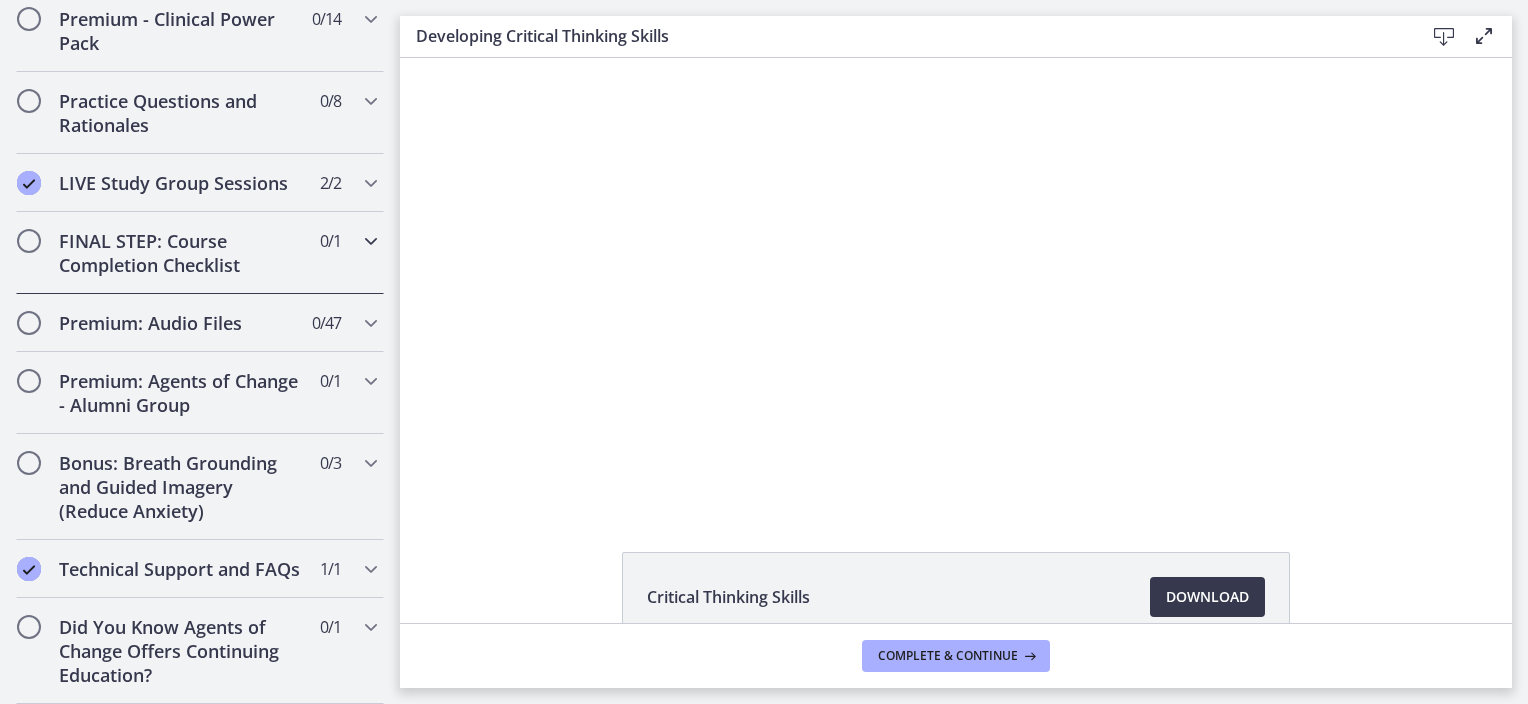 click on "FINAL STEP: Course Completion Checklist" at bounding box center (181, 253) 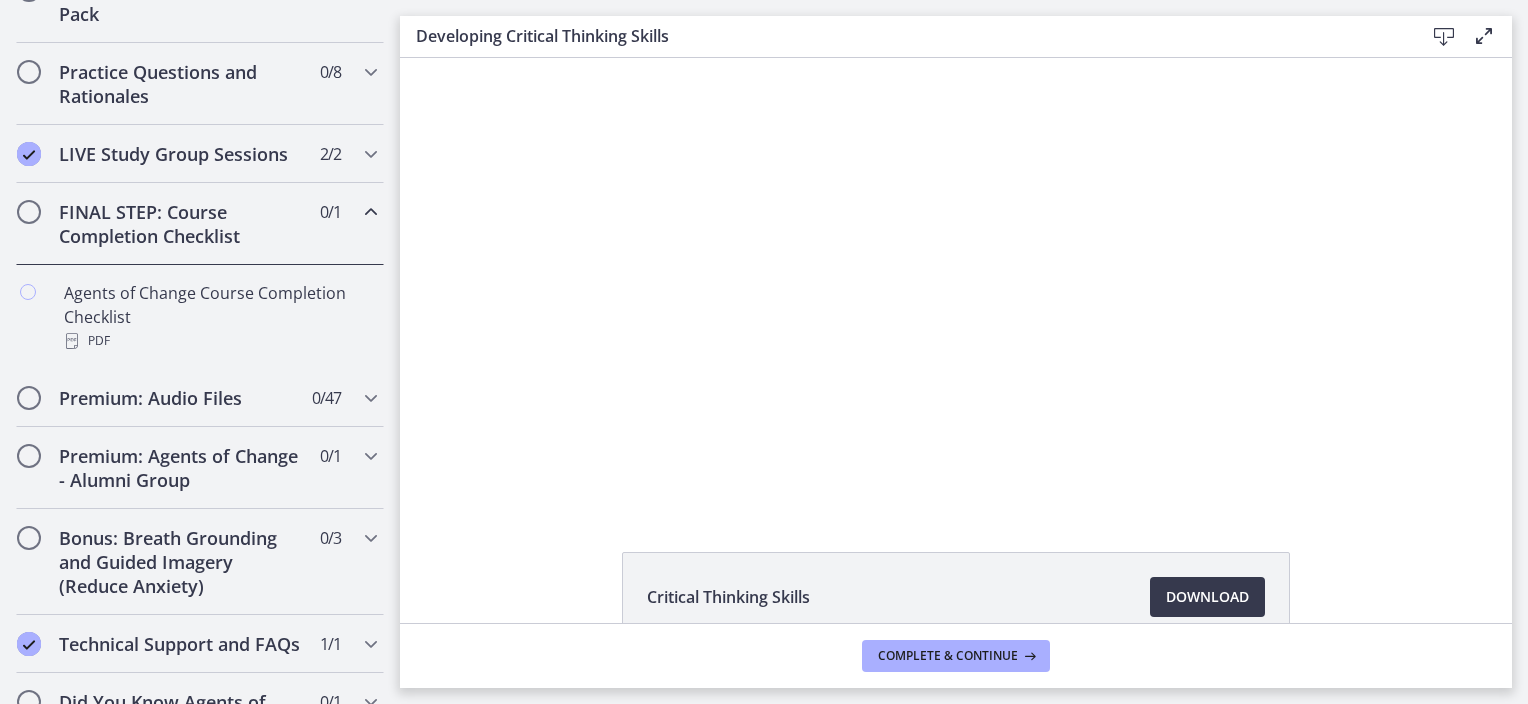 click on "FINAL STEP: Course Completion Checklist" at bounding box center [181, 224] 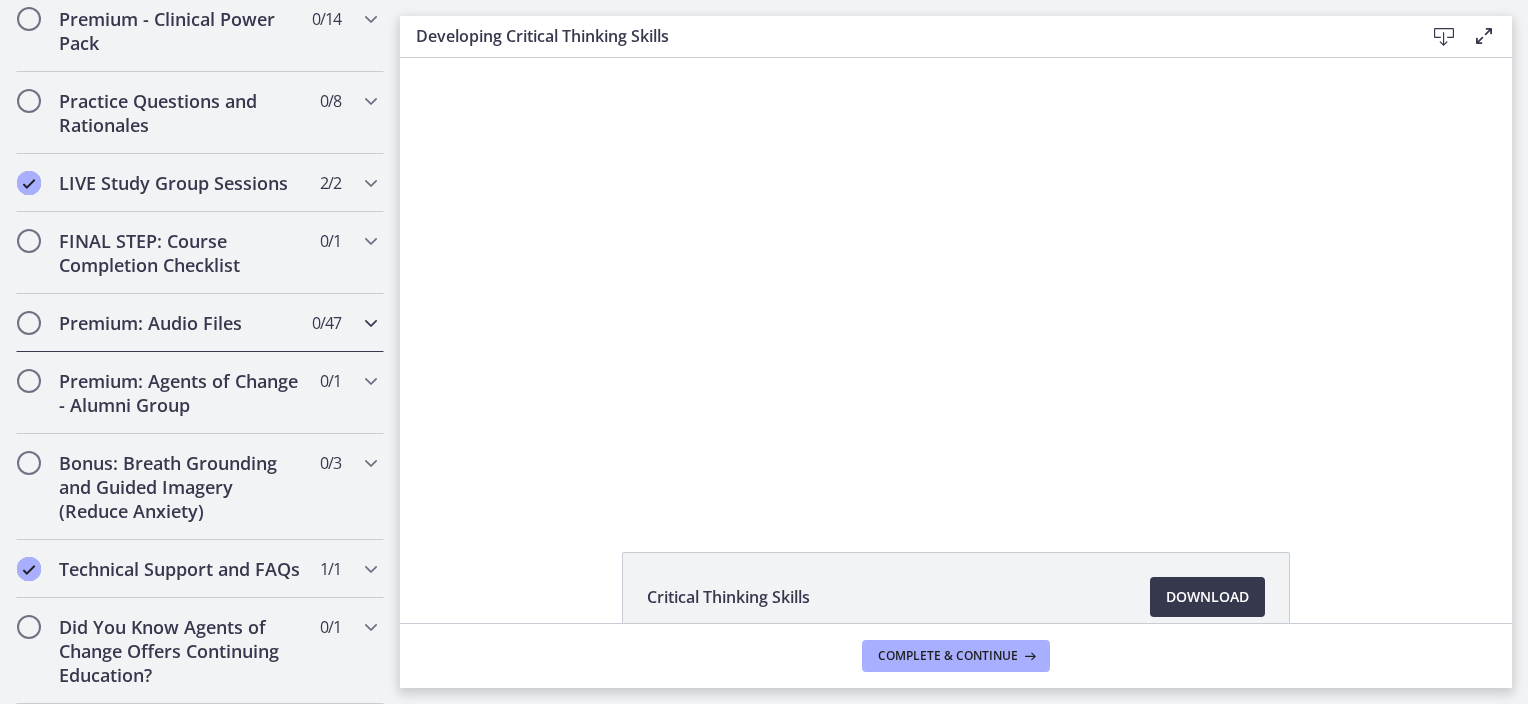 click on "Premium: Audio Files" at bounding box center (181, 323) 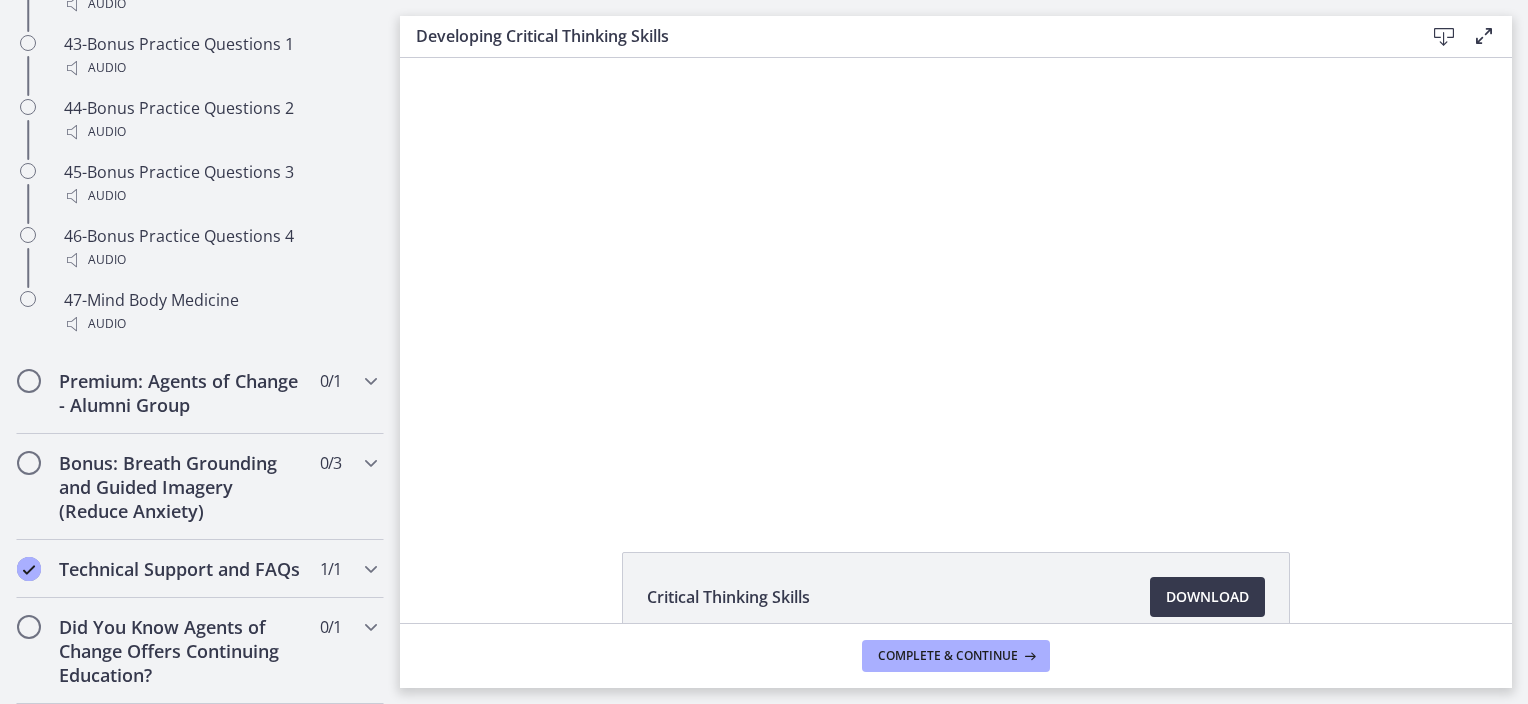 scroll, scrollTop: 4140, scrollLeft: 0, axis: vertical 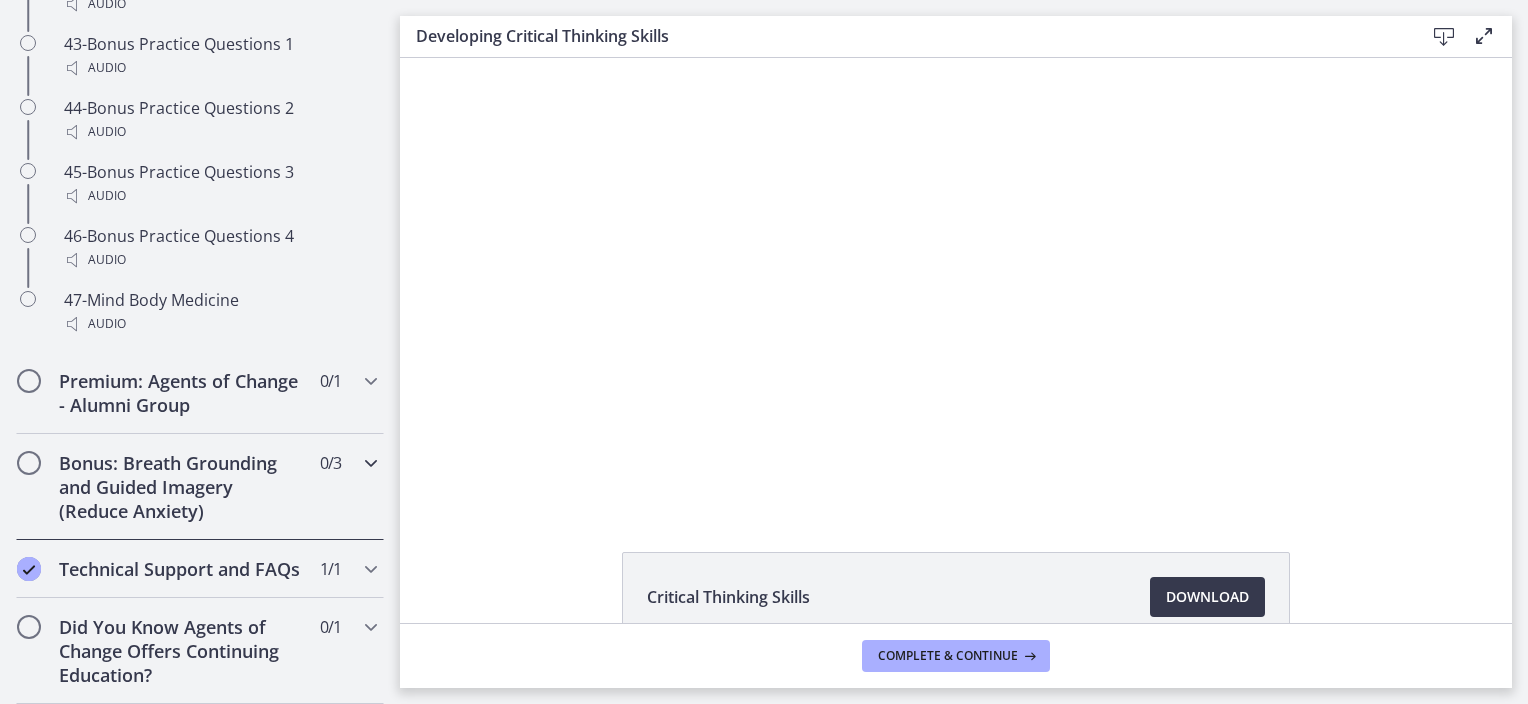 click on "Bonus: Breath Grounding and Guided Imagery (Reduce Anxiety)" at bounding box center [181, 487] 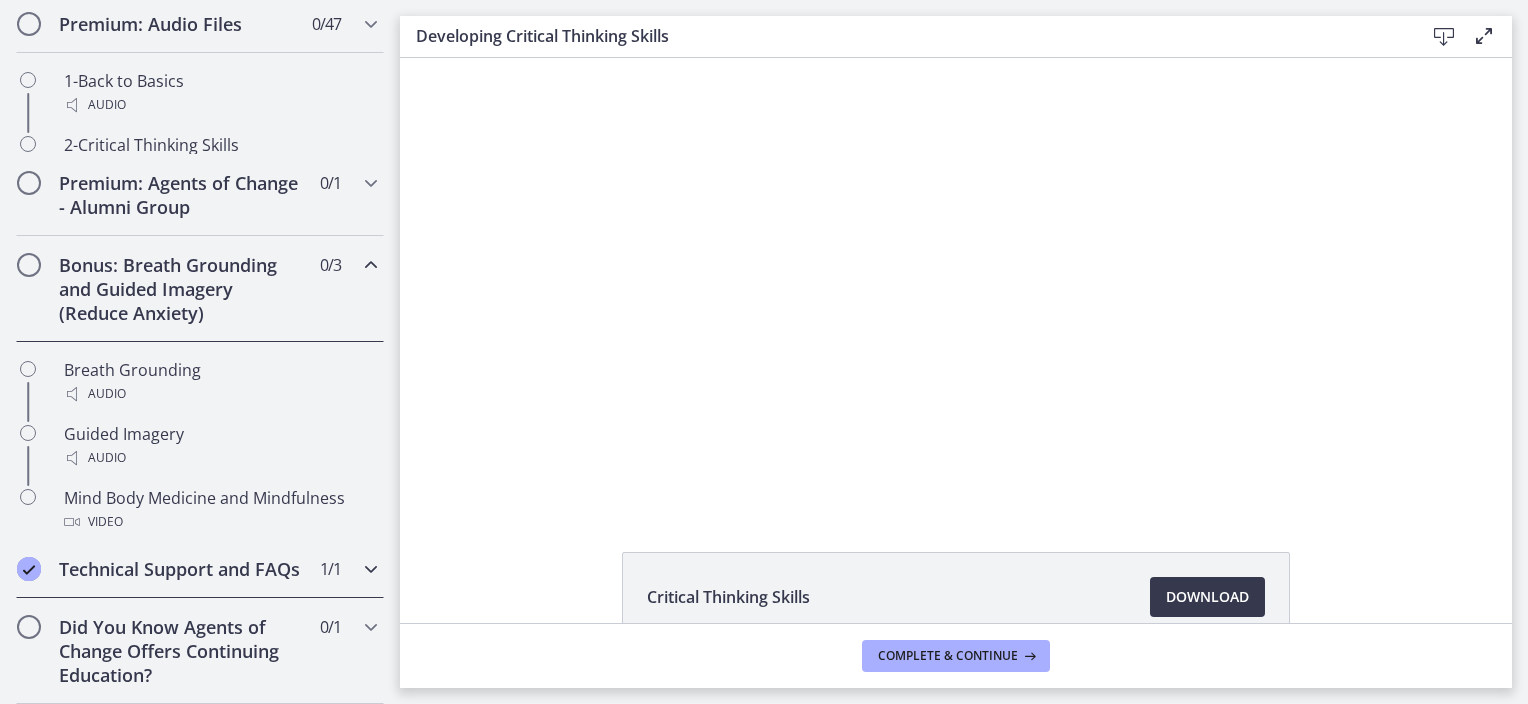 scroll, scrollTop: 1228, scrollLeft: 0, axis: vertical 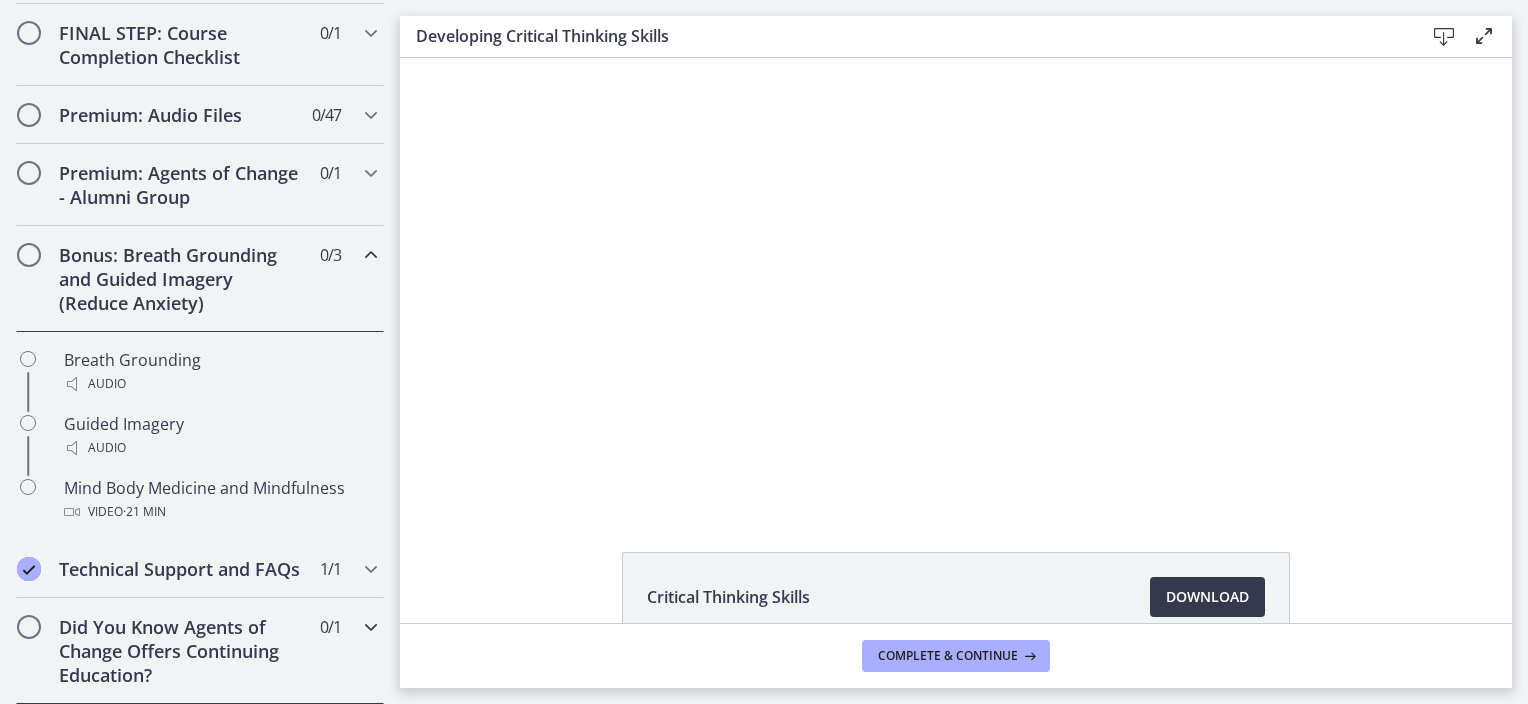 click on "Did You Know Agents of Change Offers Continuing Education?" at bounding box center (181, 651) 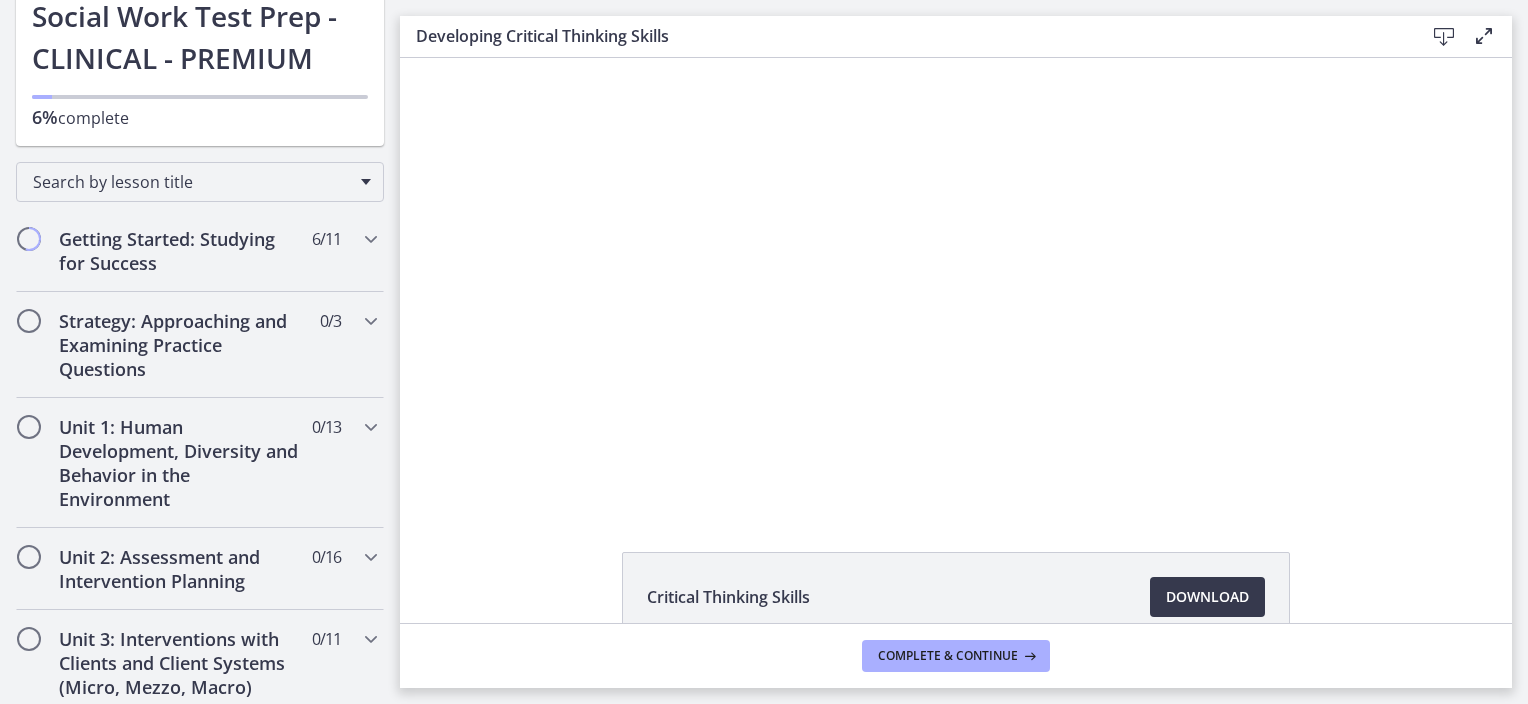scroll, scrollTop: 148, scrollLeft: 0, axis: vertical 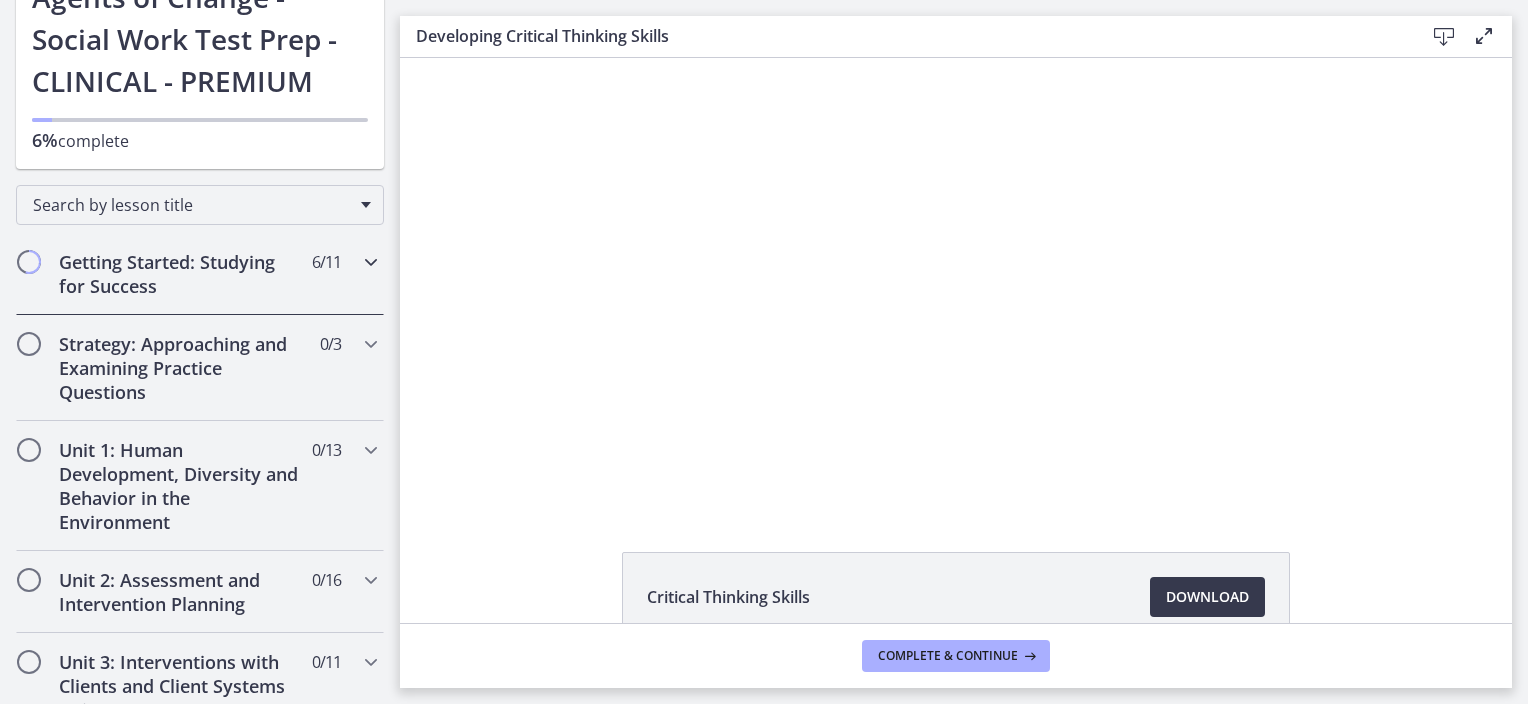 click on "Getting Started: Studying for Success" at bounding box center (181, 274) 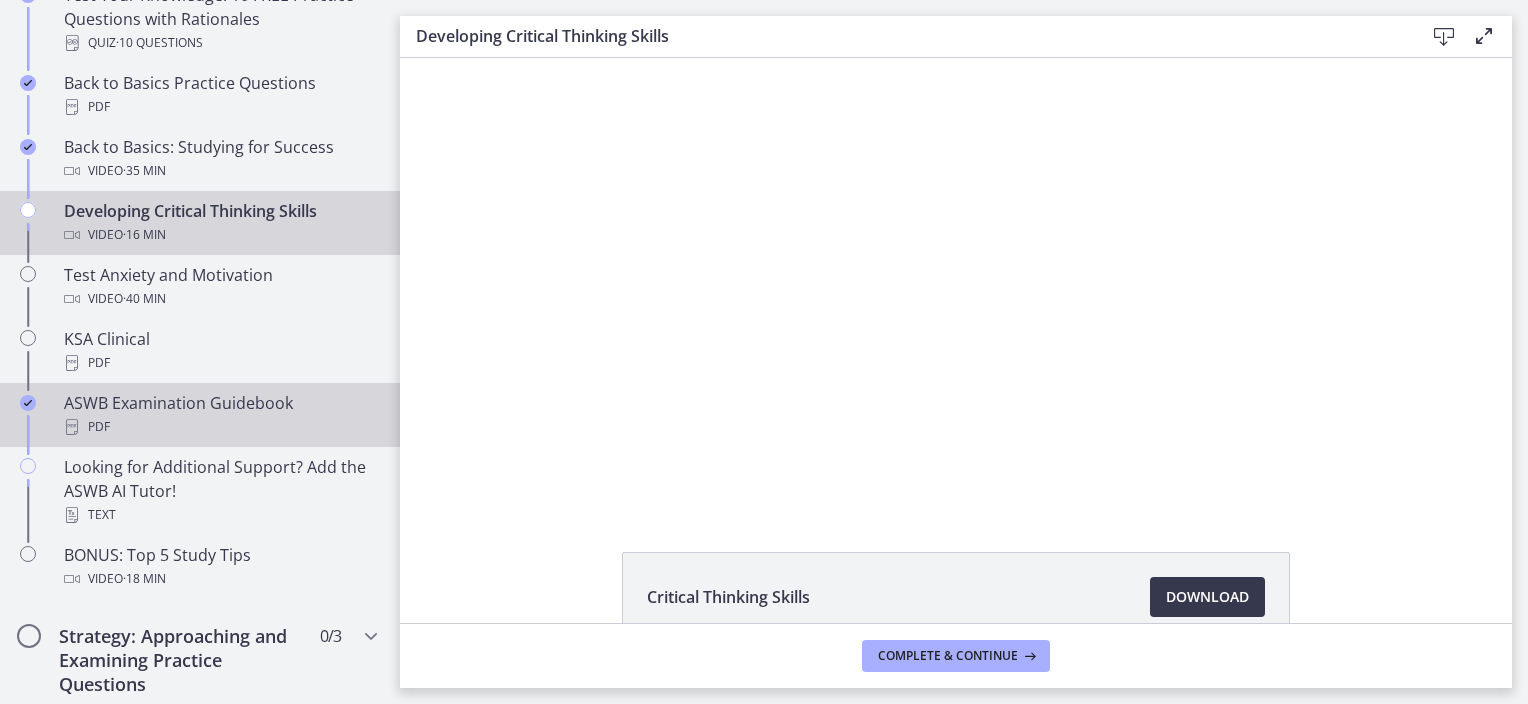 scroll, scrollTop: 748, scrollLeft: 0, axis: vertical 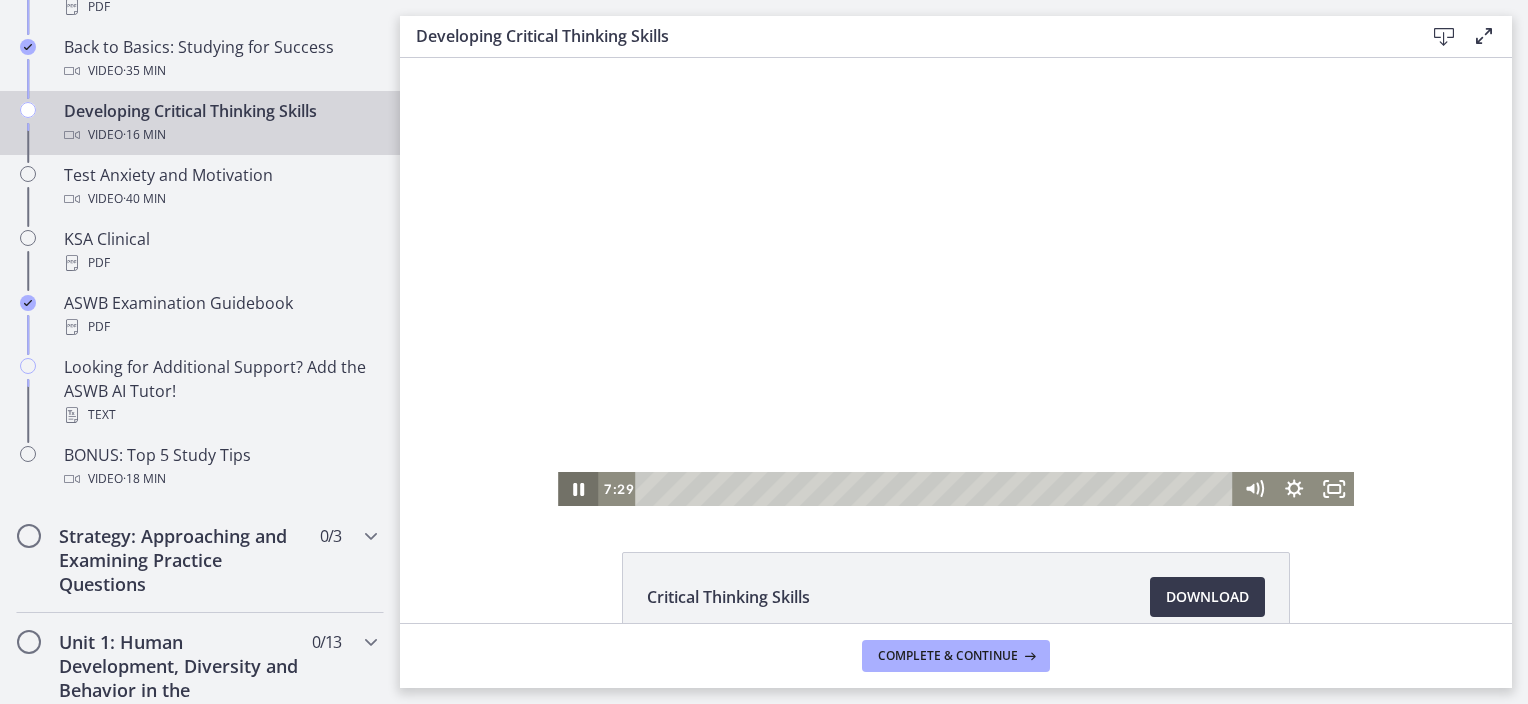 click 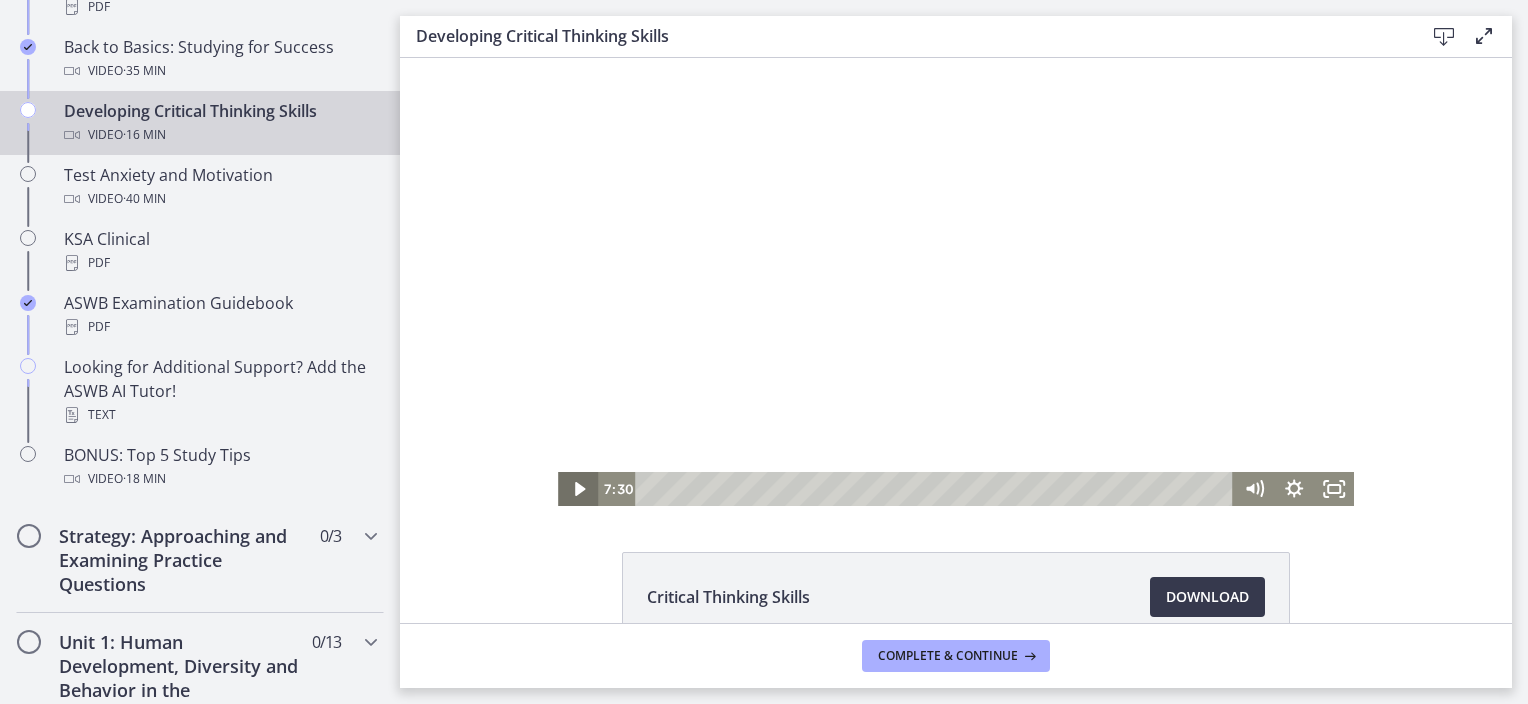 click 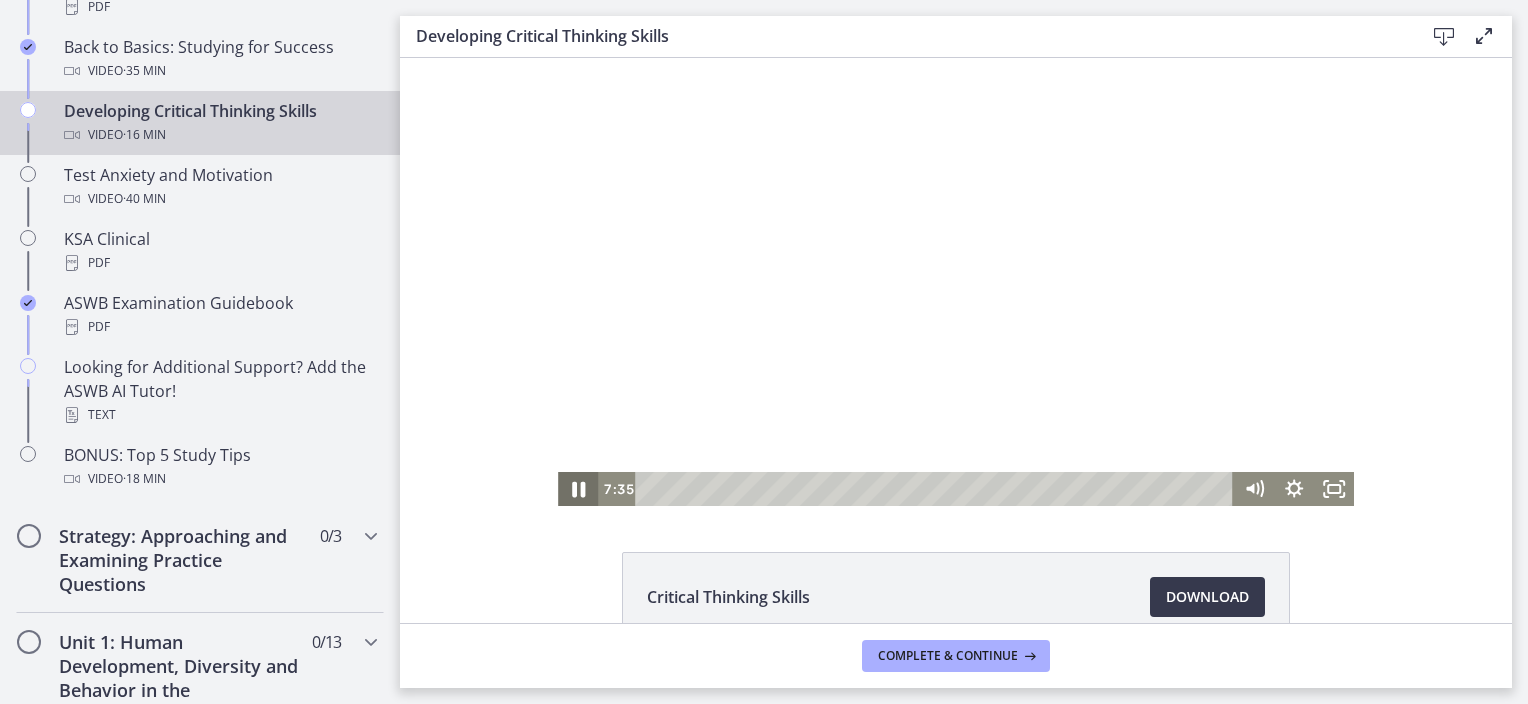 click 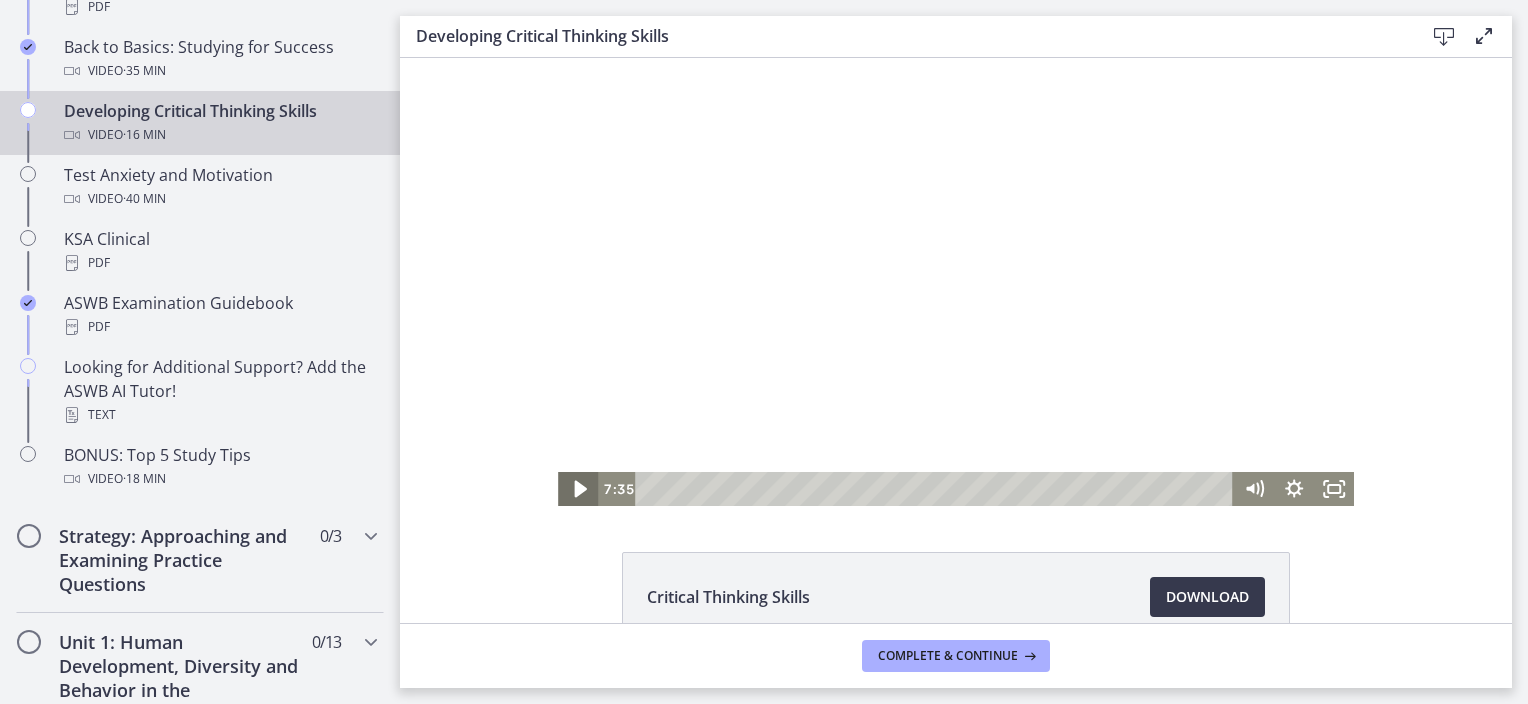 click 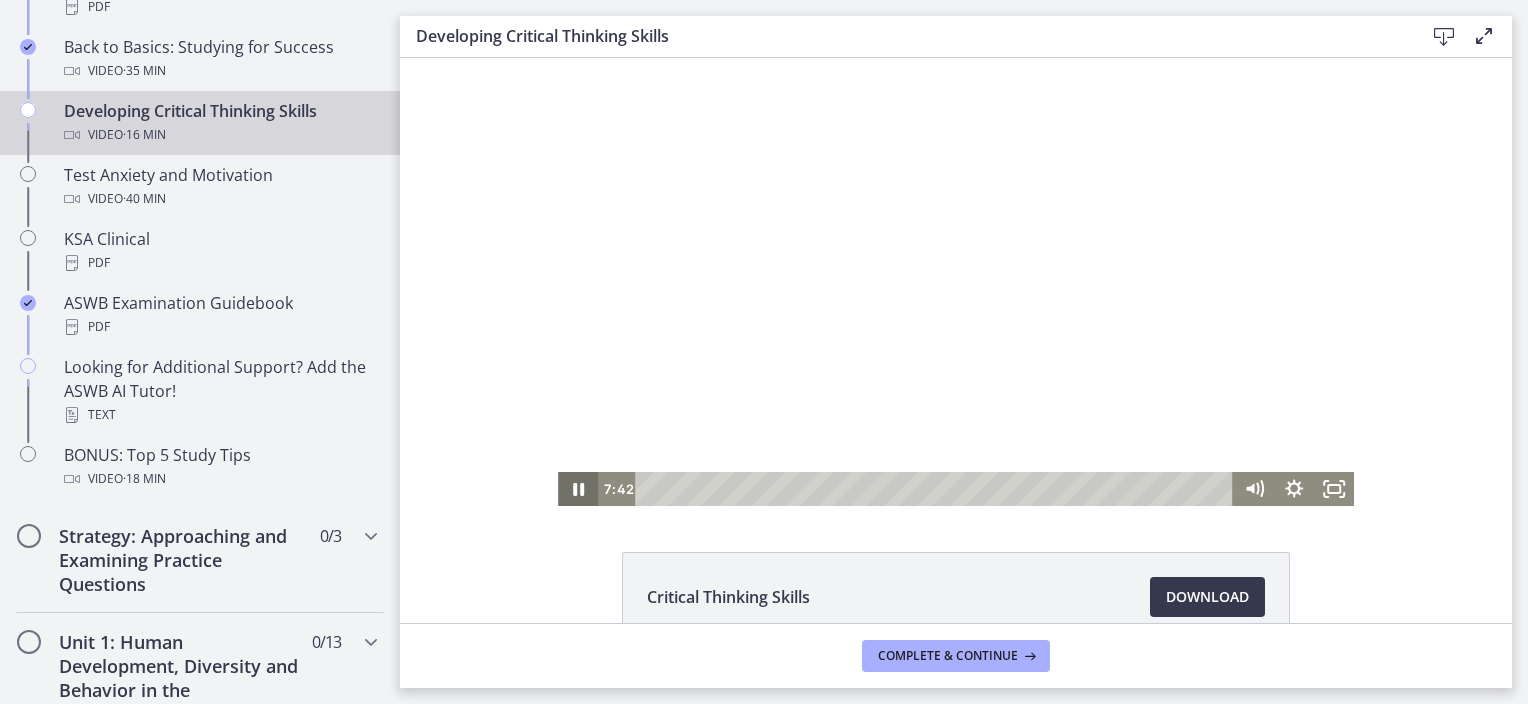 click 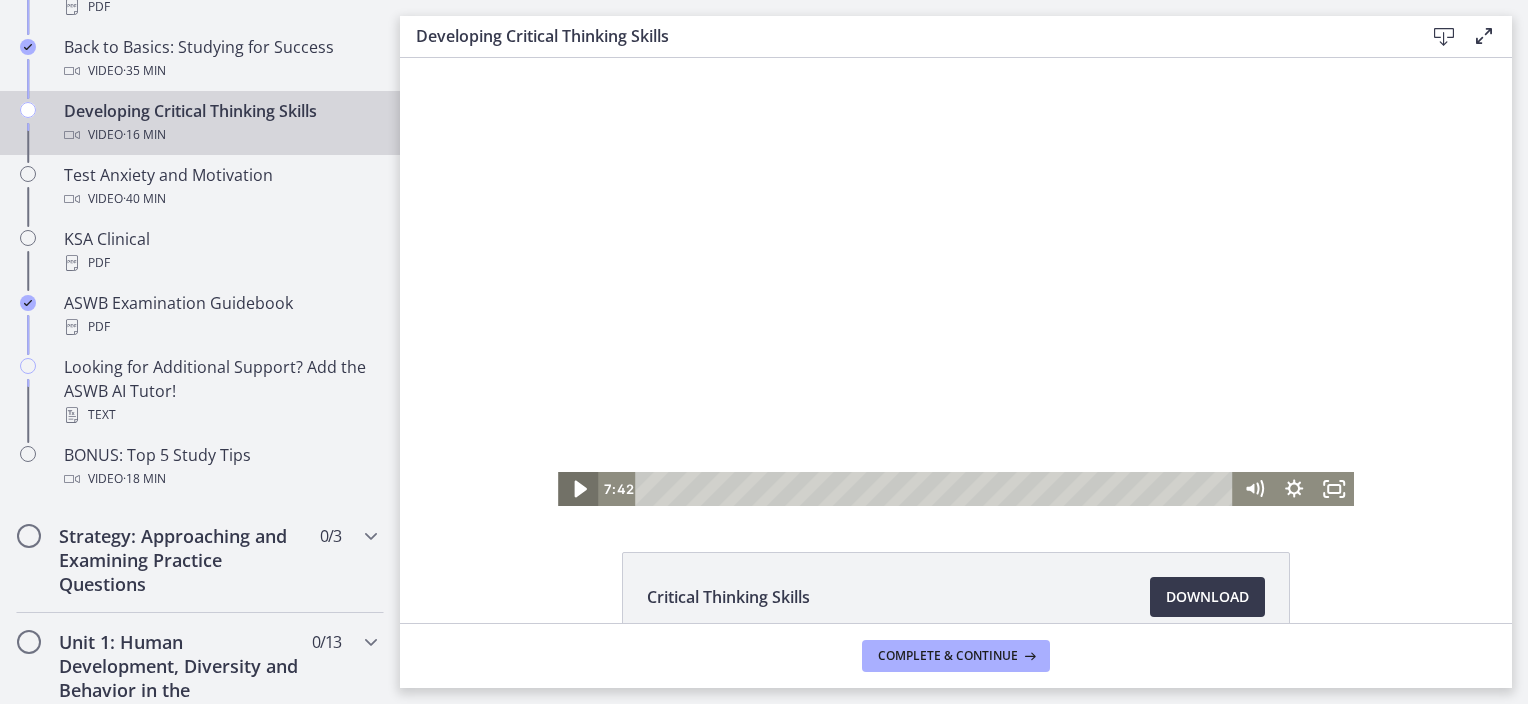 click 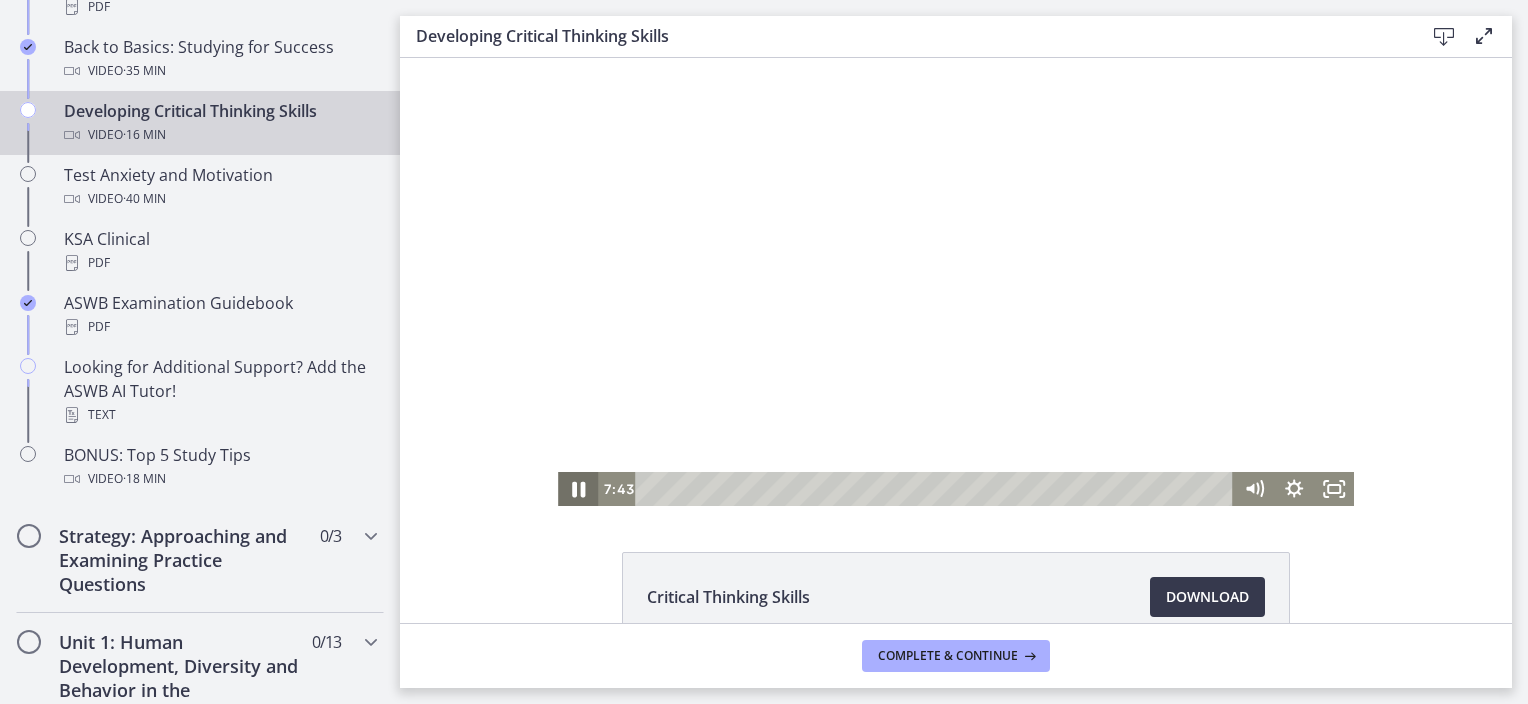 click 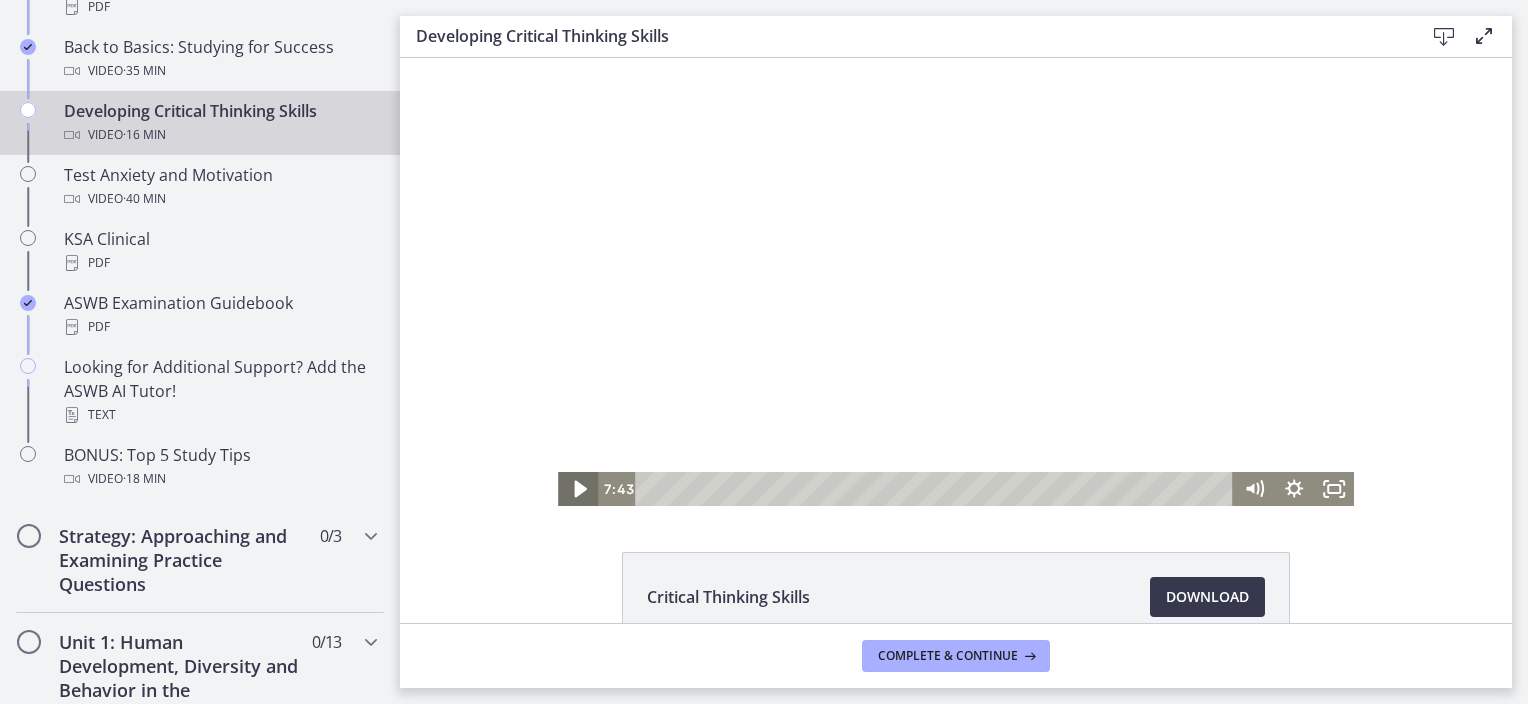 click 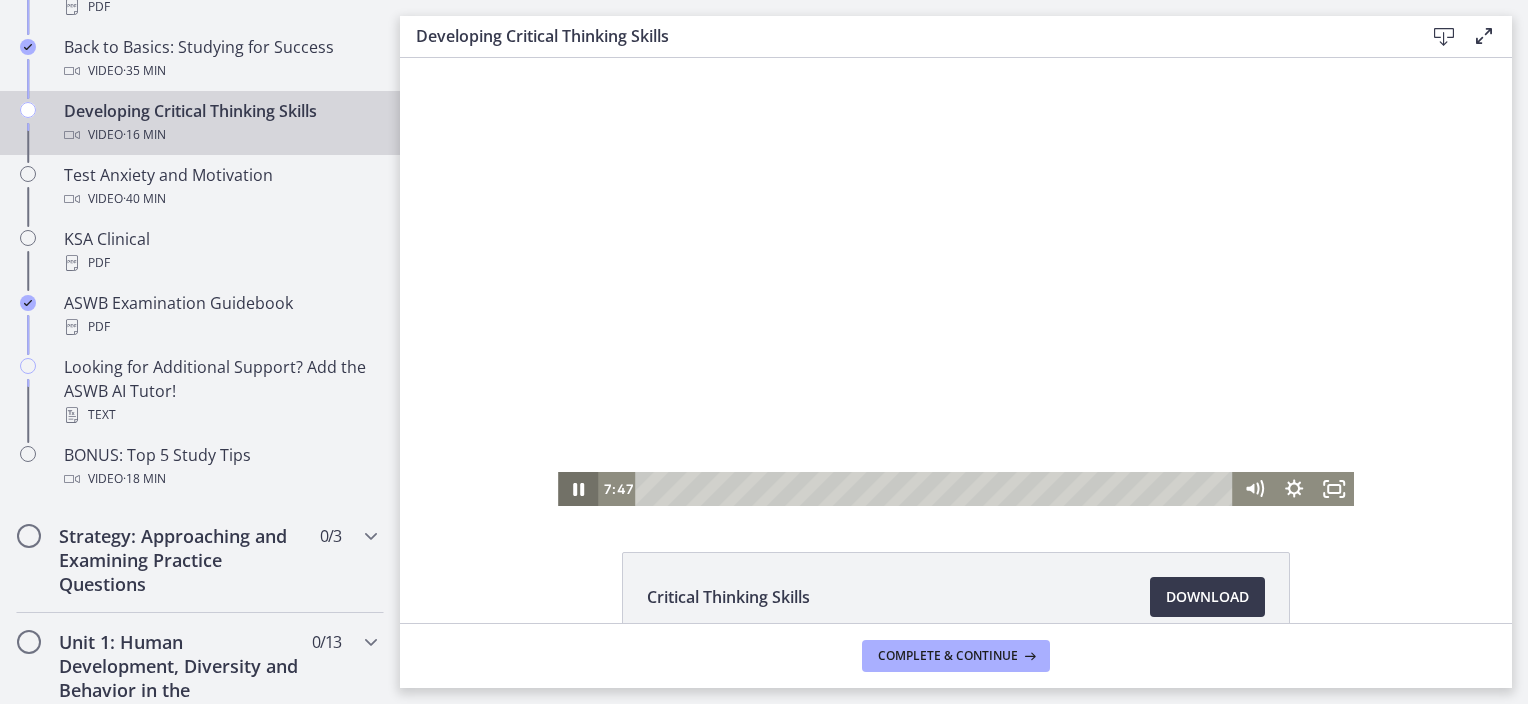 click 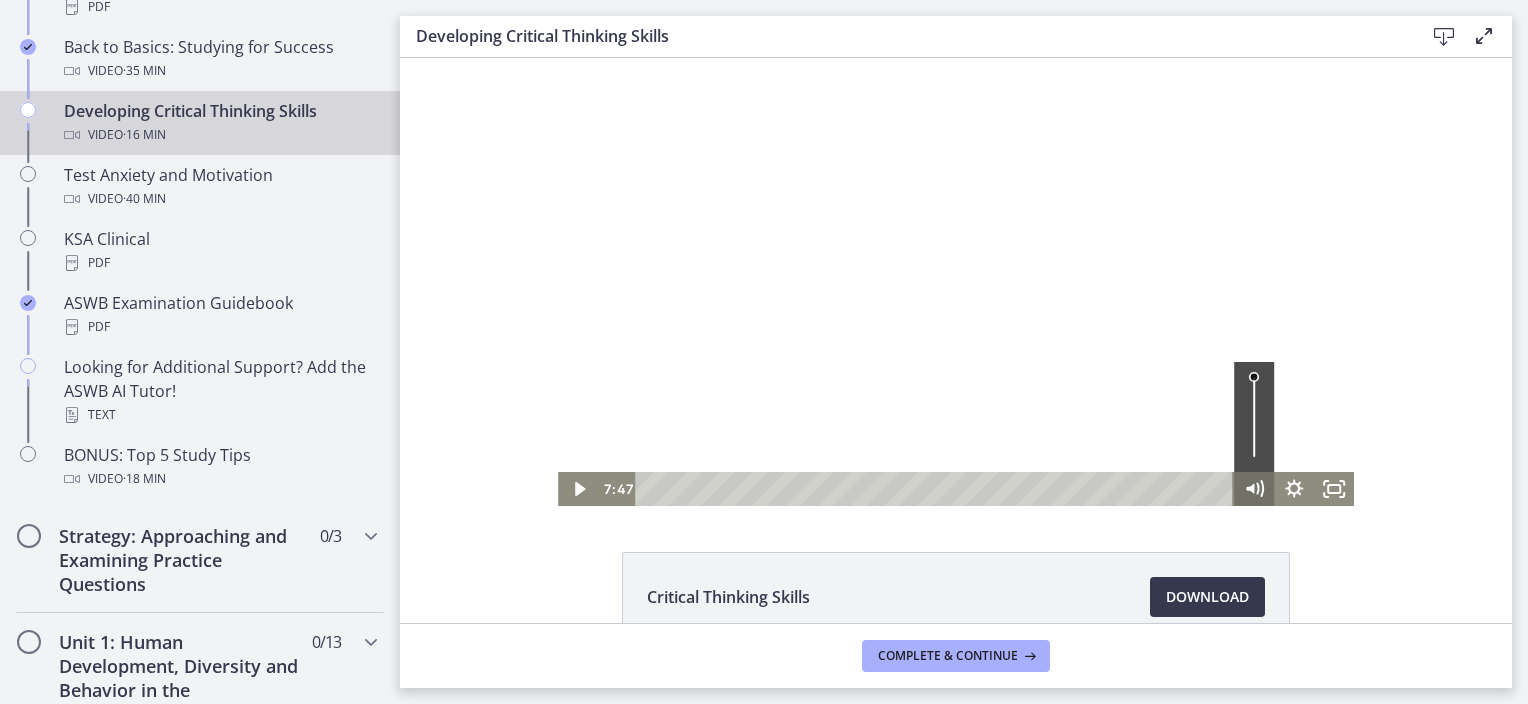 click 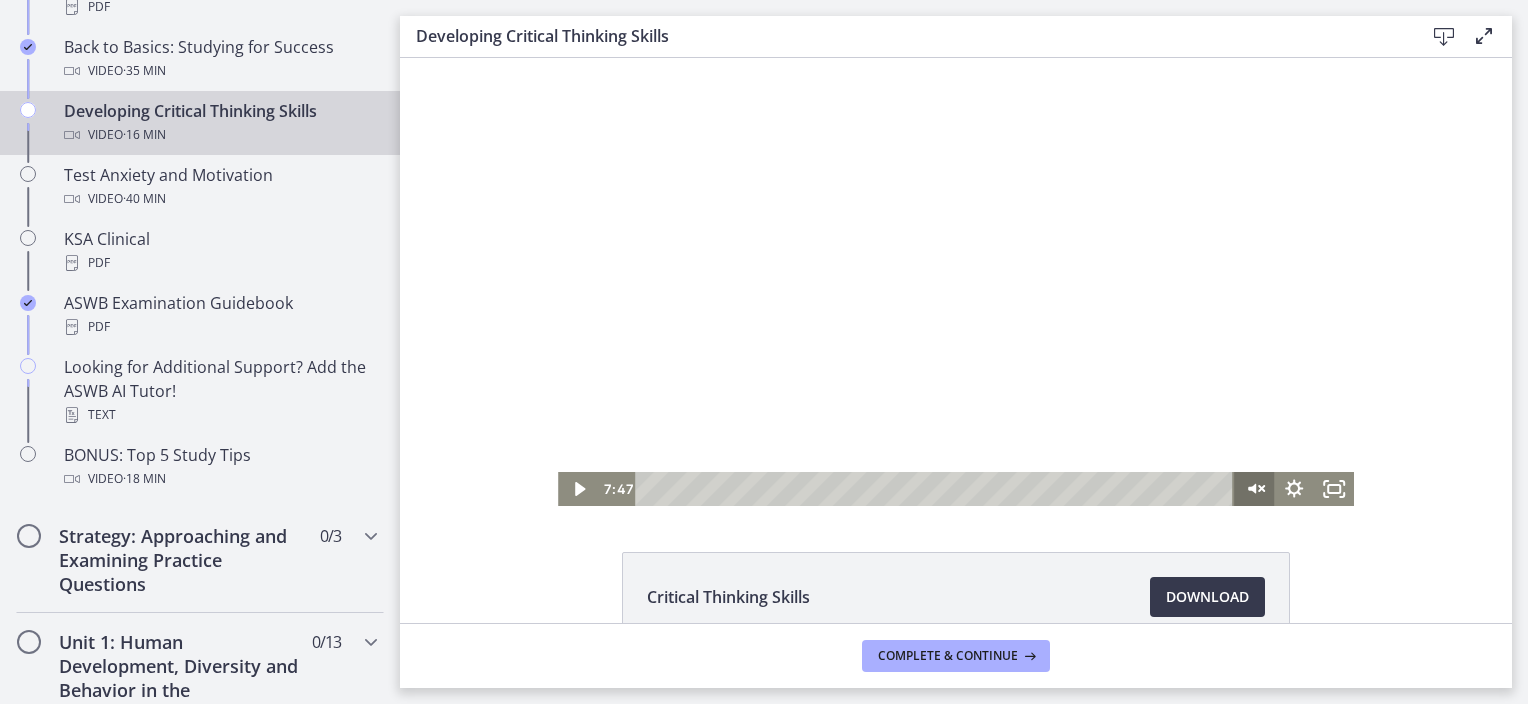 click 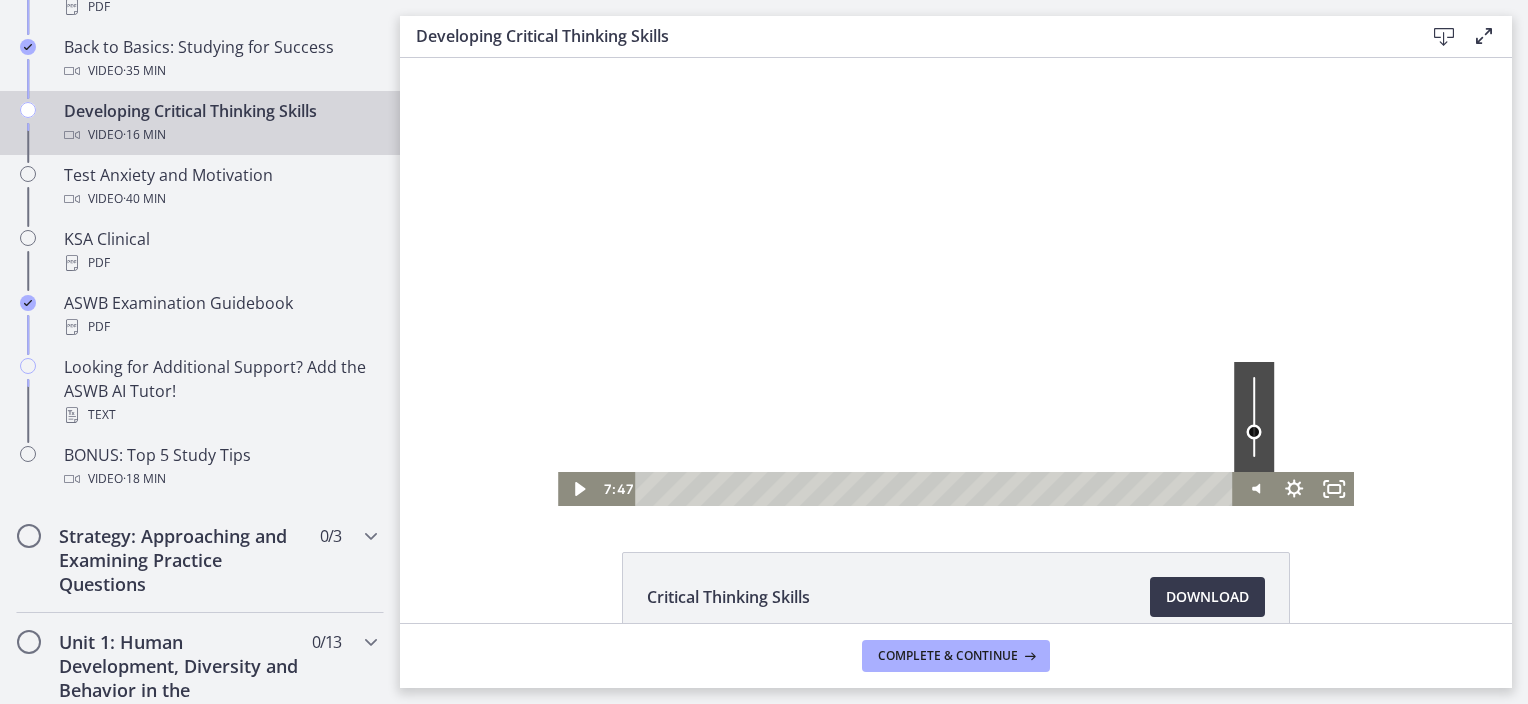 drag, startPoint x: 1248, startPoint y: 380, endPoint x: 1258, endPoint y: 432, distance: 52.95281 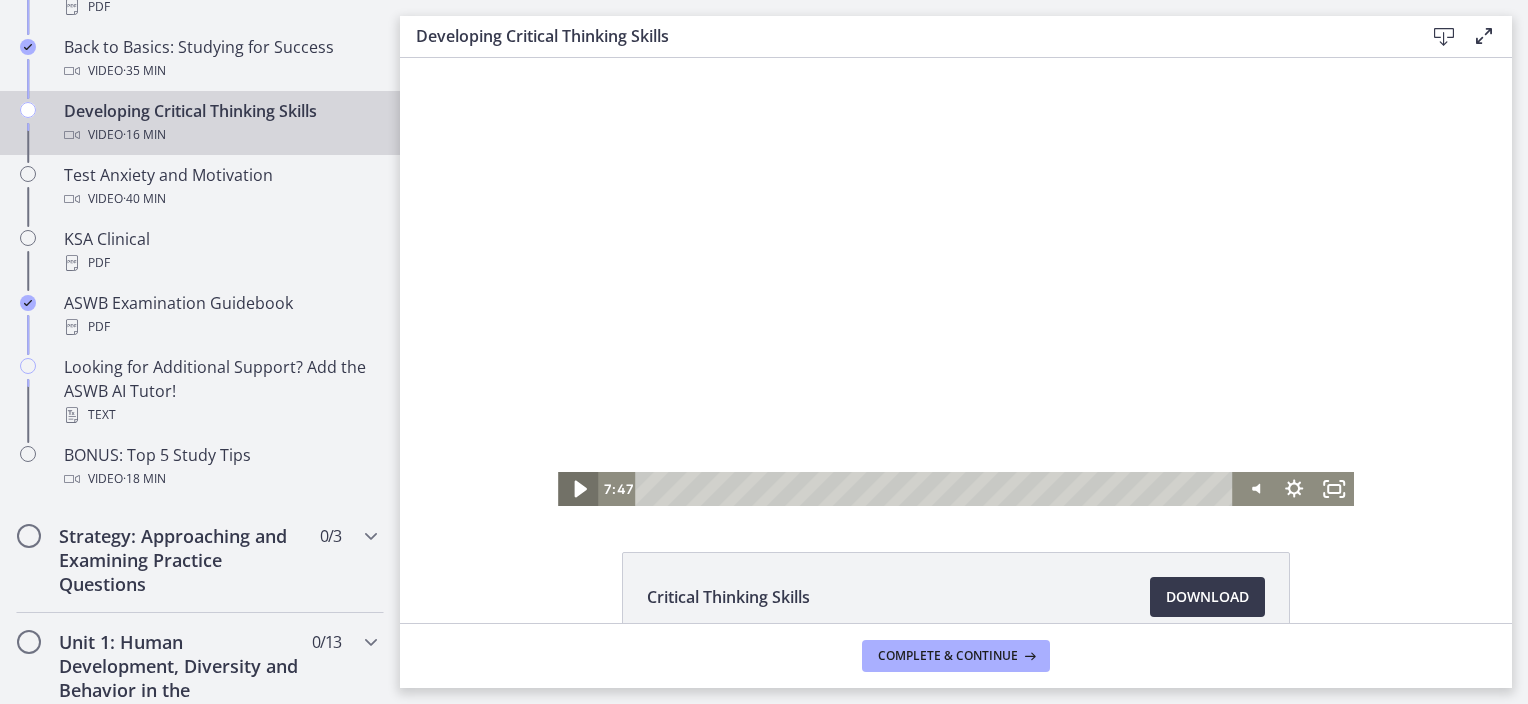 click 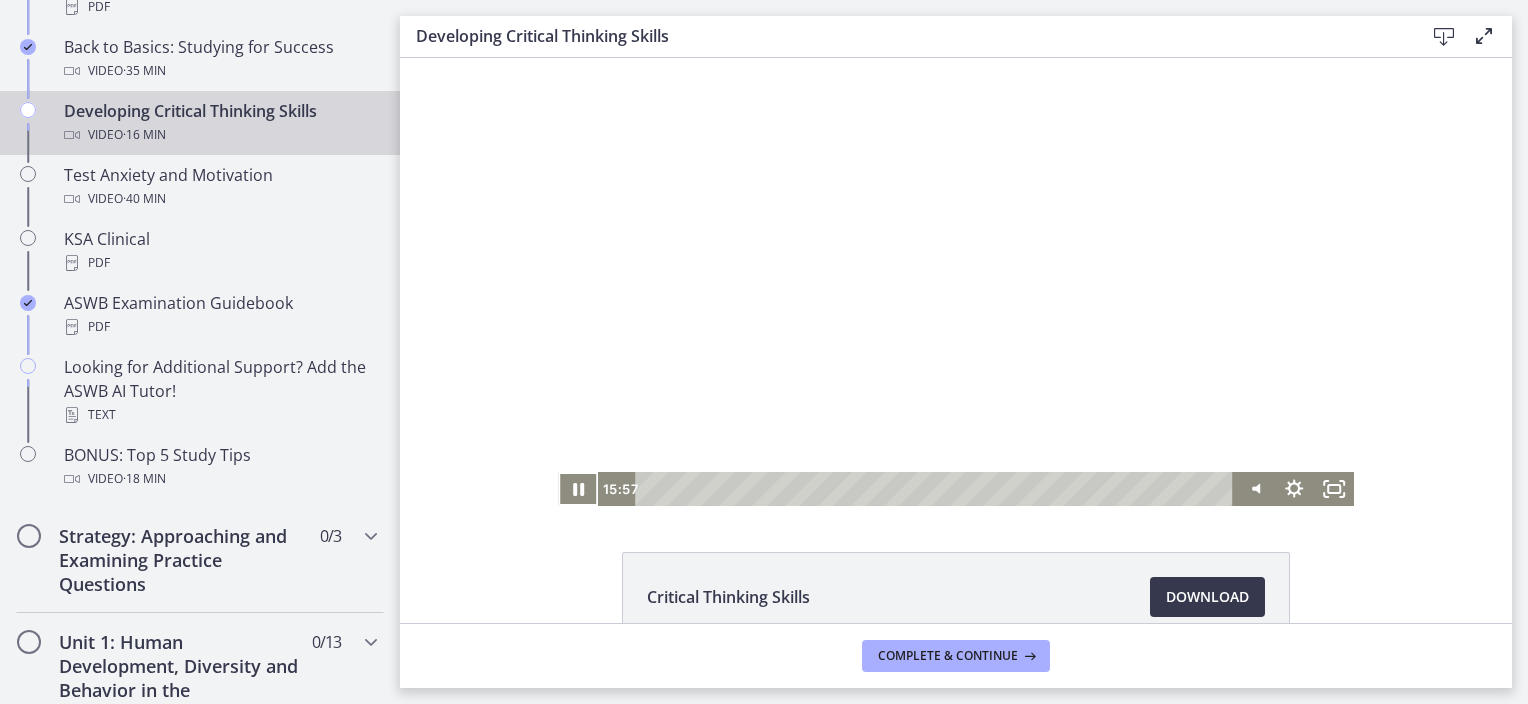 scroll, scrollTop: 114, scrollLeft: 0, axis: vertical 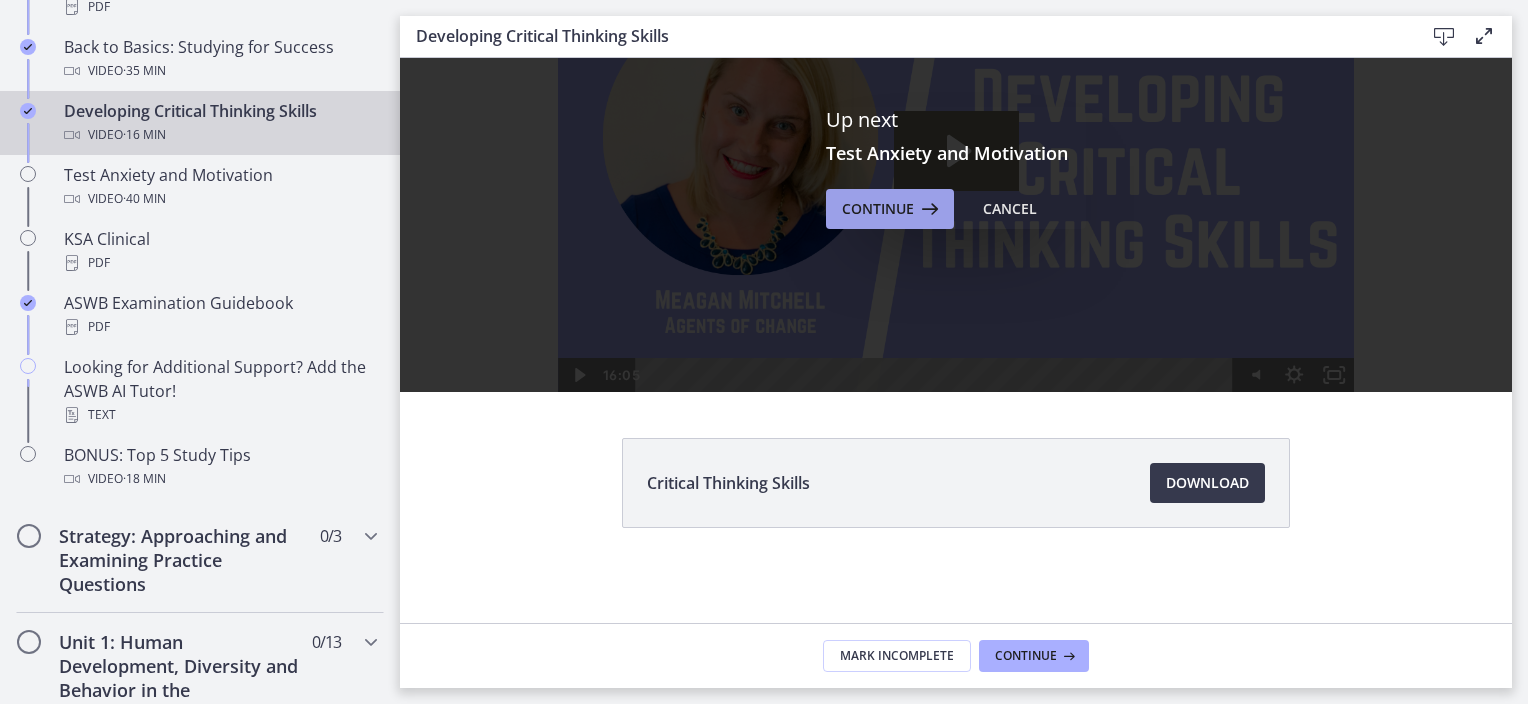 click on "Continue" at bounding box center (878, 209) 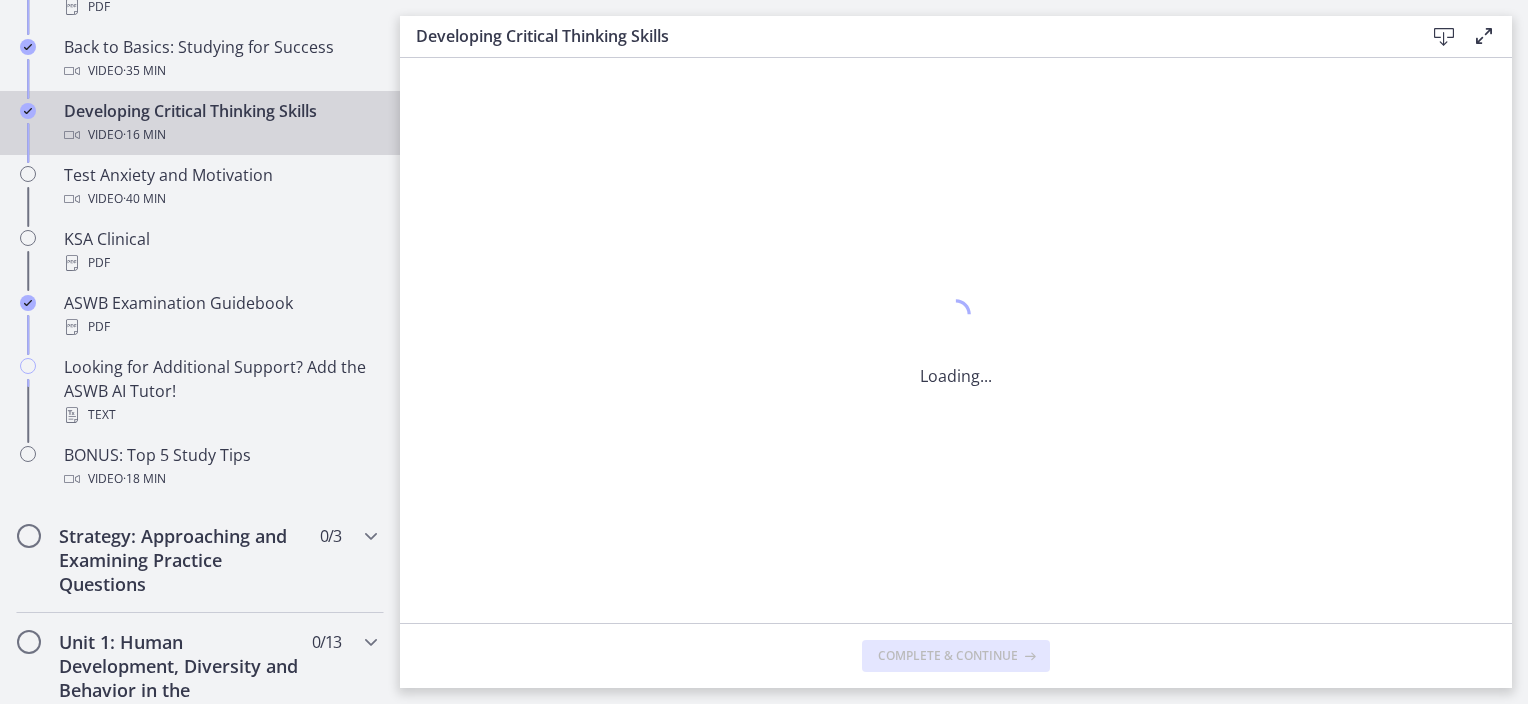 scroll, scrollTop: 0, scrollLeft: 0, axis: both 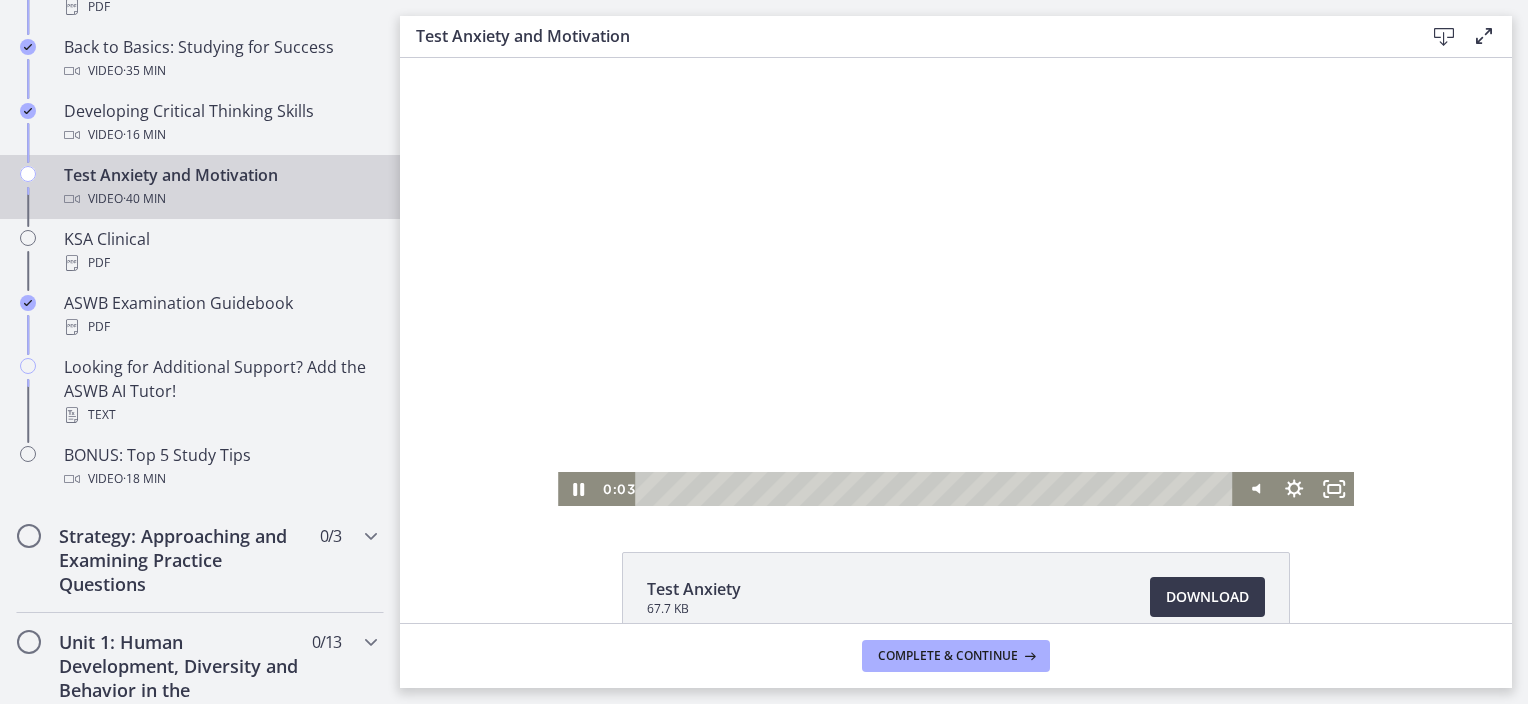 click at bounding box center (938, 489) 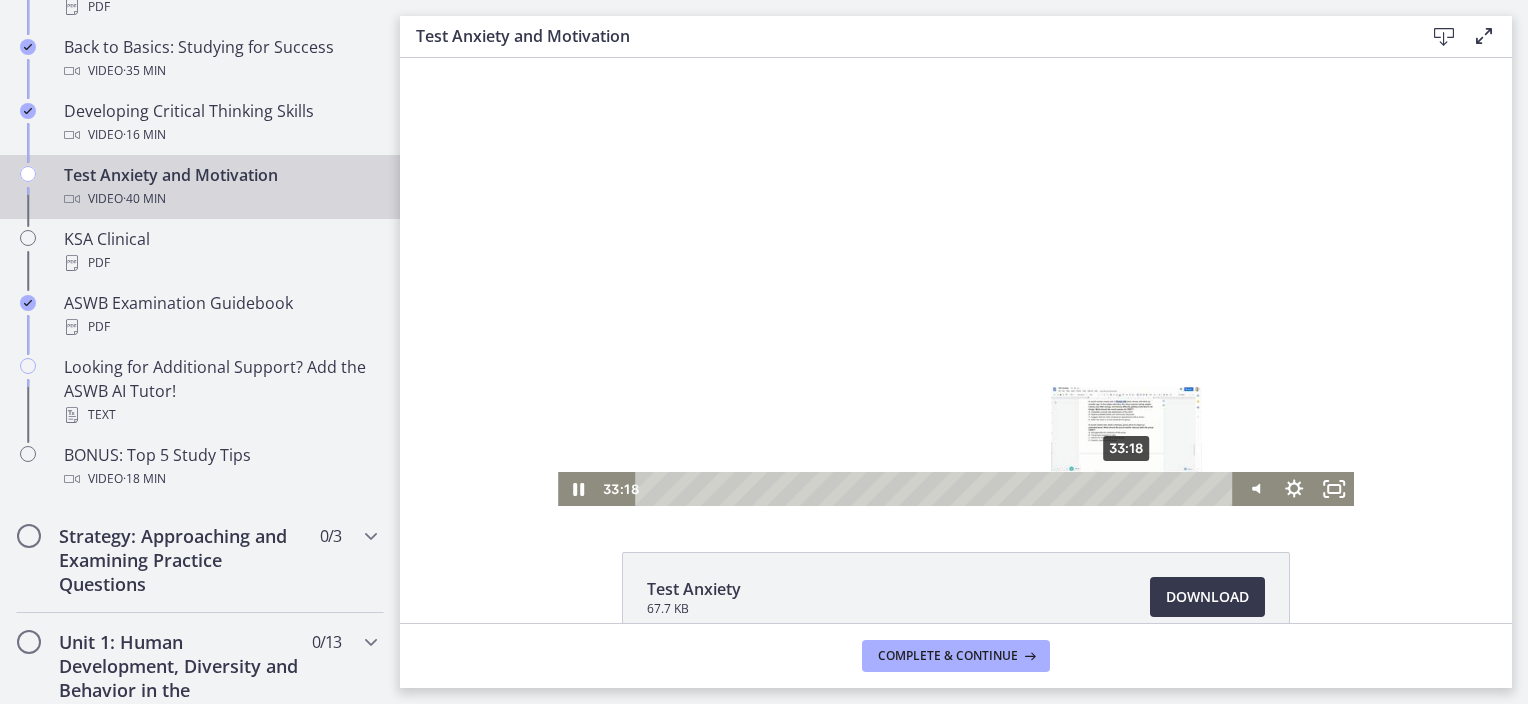 click on "33:18" at bounding box center [938, 489] 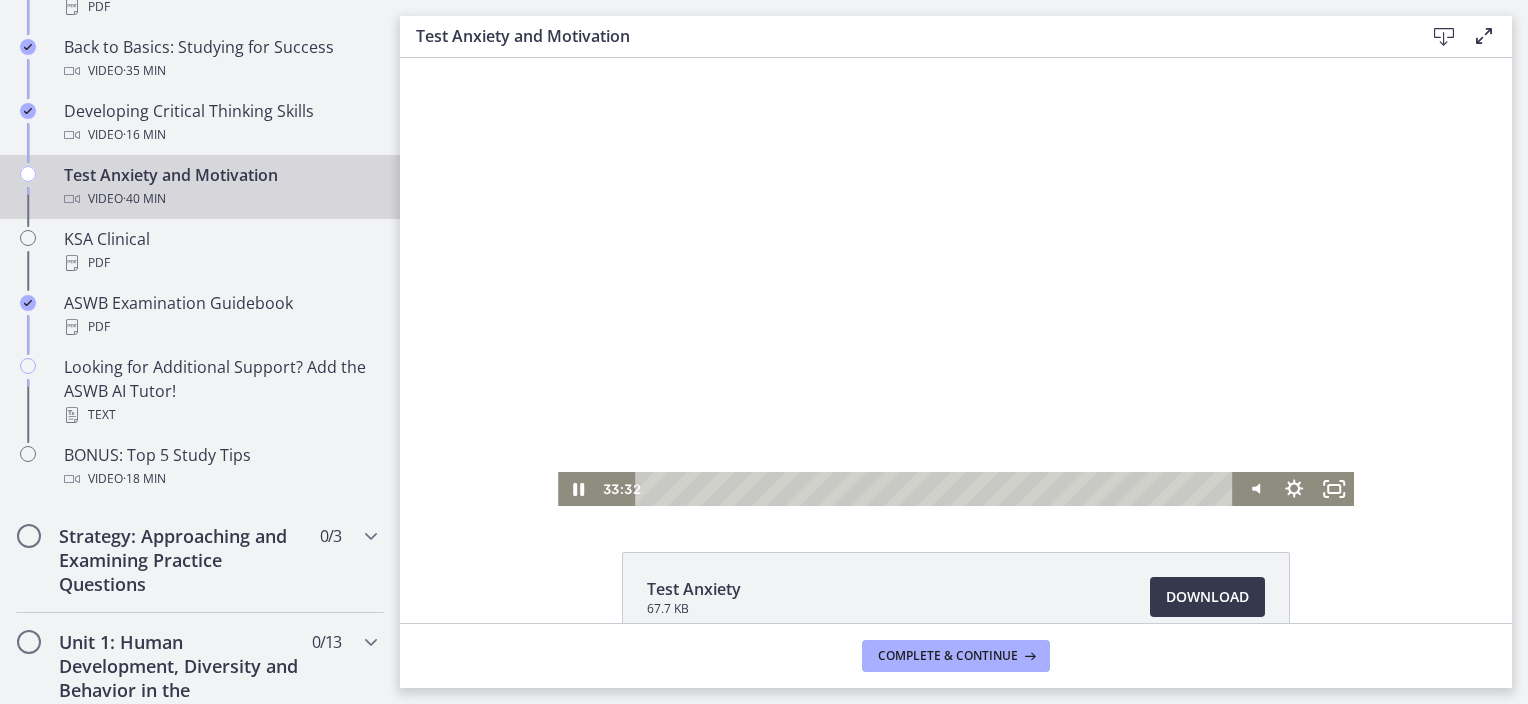 click on "Click for sound
@keyframes VOLUME_SMALL_WAVE_FLASH {
0% { opacity: 0; }
33% { opacity: 1; }
66% { opacity: 1; }
100% { opacity: 0; }
}
@keyframes VOLUME_LARGE_WAVE_FLASH {
0% { opacity: 0; }
33% { opacity: 1; }
66% { opacity: 1; }
100% { opacity: 0; }
}
.volume__small-wave {
animation: VOLUME_SMALL_WAVE_FLASH 2s infinite;
opacity: 0;
}
.volume__large-wave {
animation: VOLUME_LARGE_WAVE_FLASH 2s infinite .3s;
opacity: 0;
}
33:32 40:03" at bounding box center (956, 282) 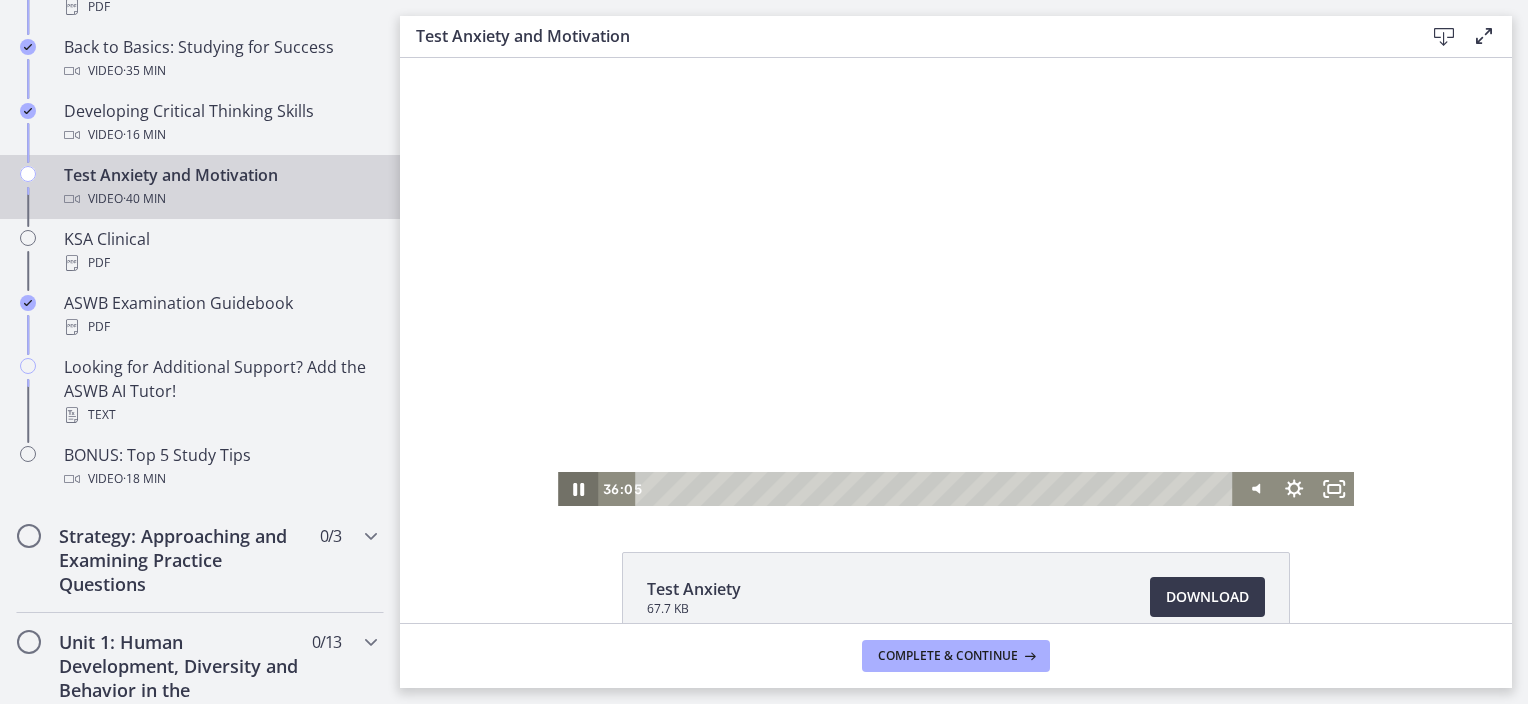 click 